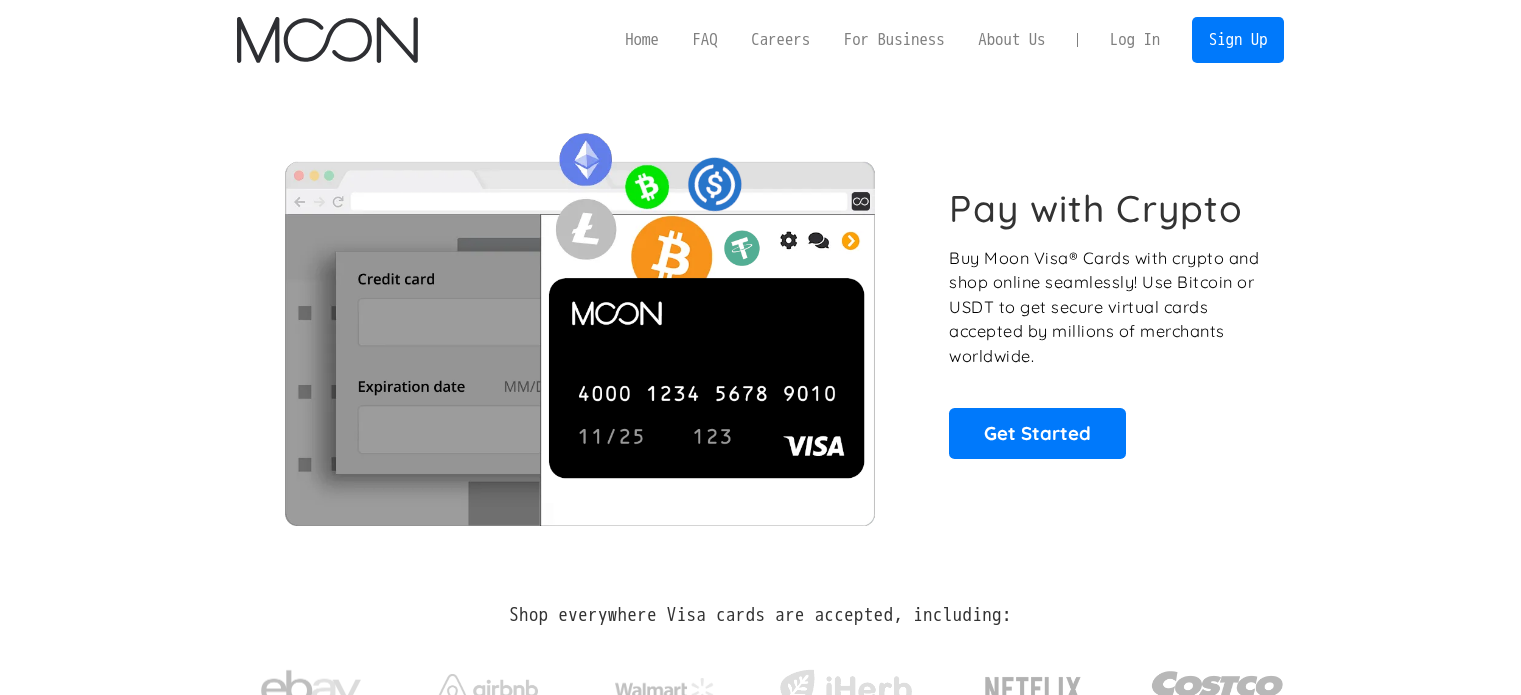 scroll, scrollTop: 0, scrollLeft: 0, axis: both 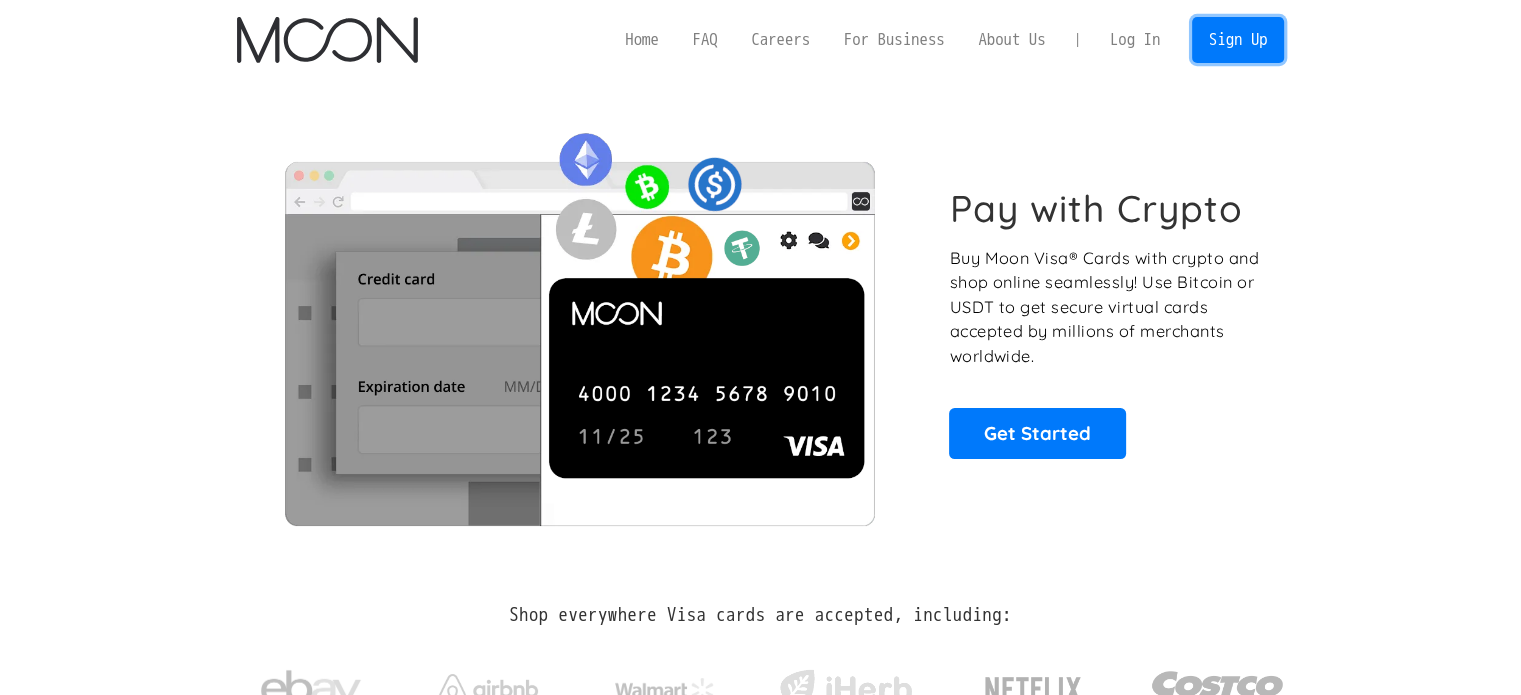 click on "Sign Up" at bounding box center [1238, 39] 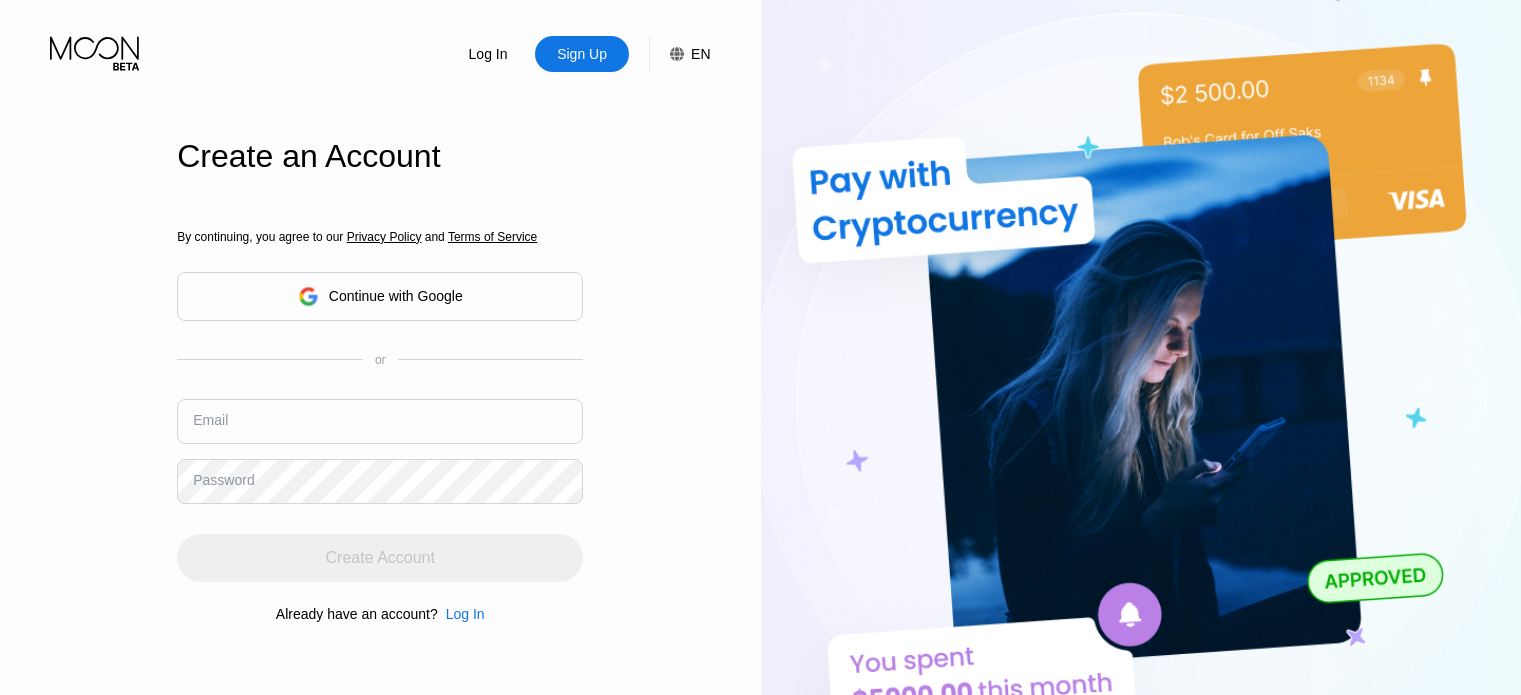scroll, scrollTop: 0, scrollLeft: 0, axis: both 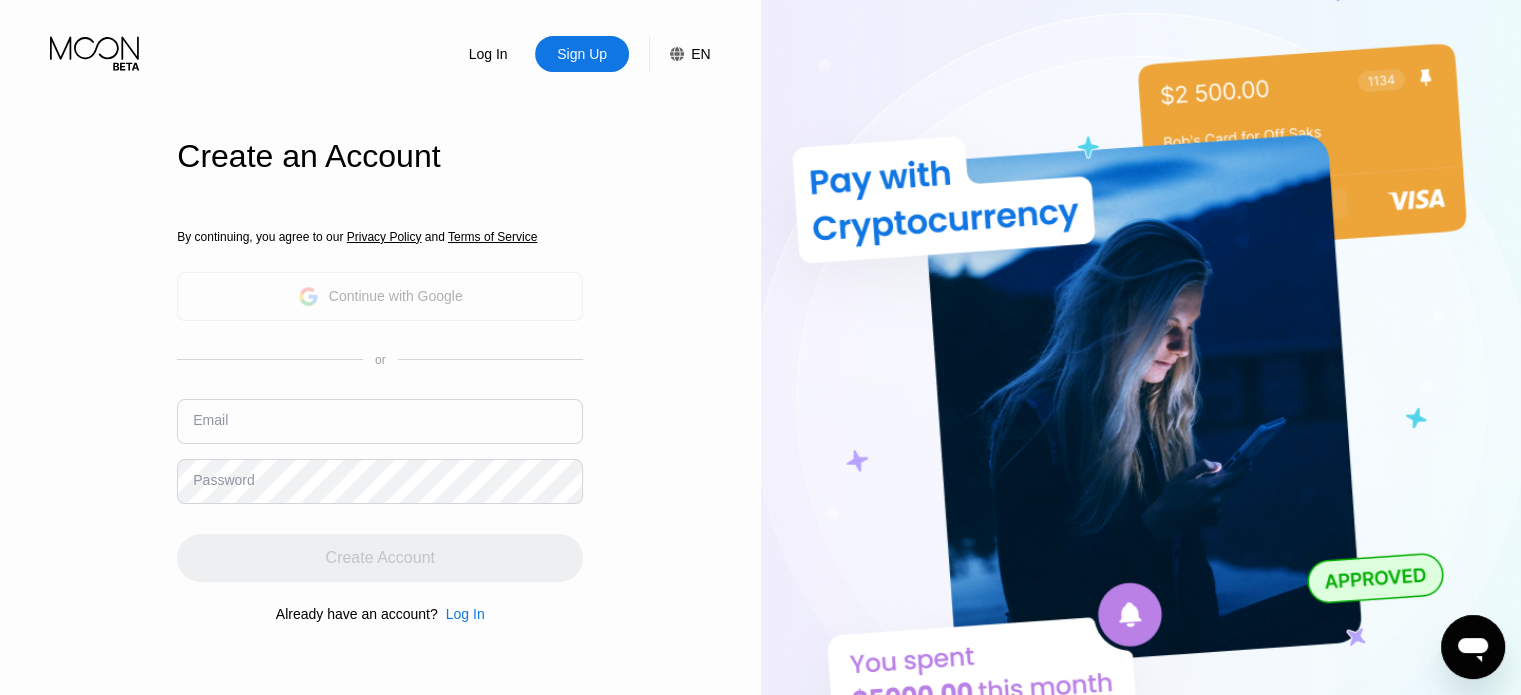 click on "By continuing, you agree to our   Privacy Policy   and   Terms of Service Continue with Google or Email Password Create Account Already have an account? Log In" at bounding box center [380, 425] 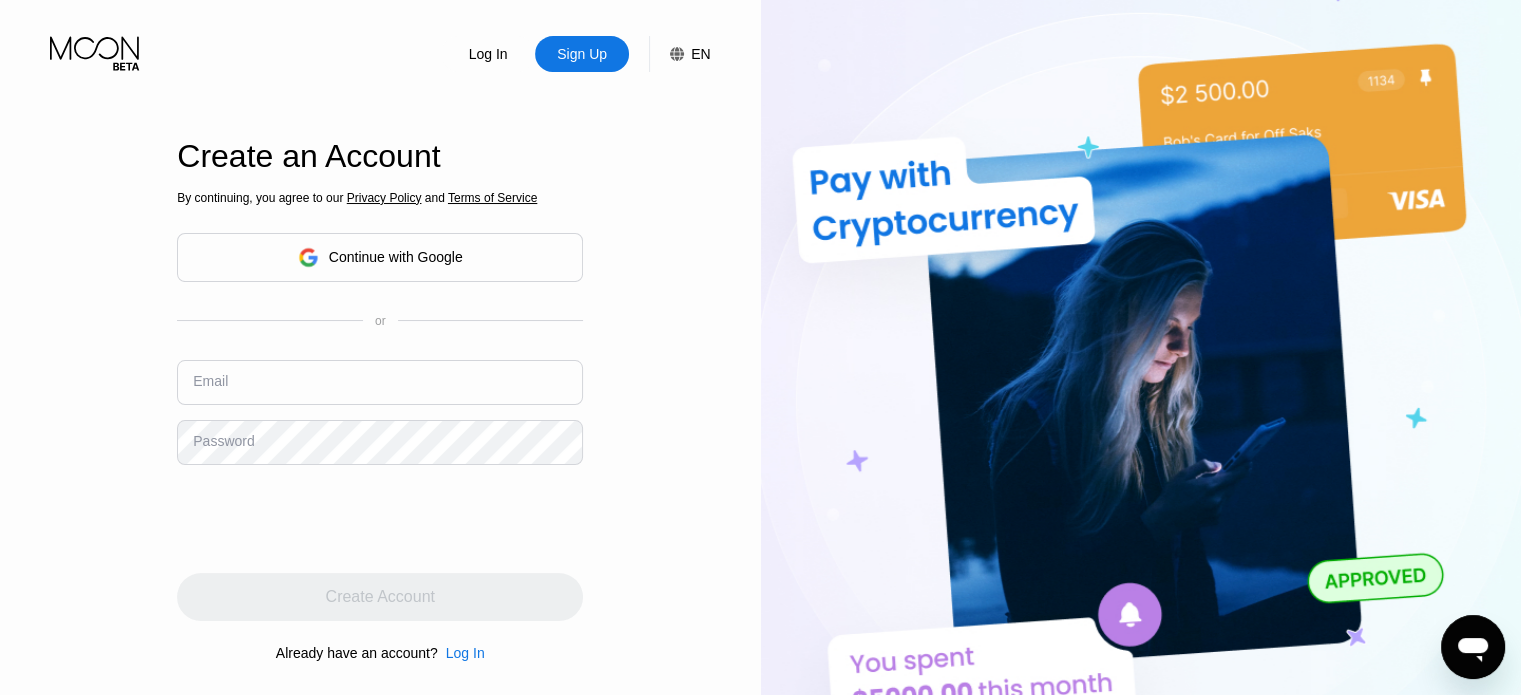 click on "Continue with Google" at bounding box center (396, 257) 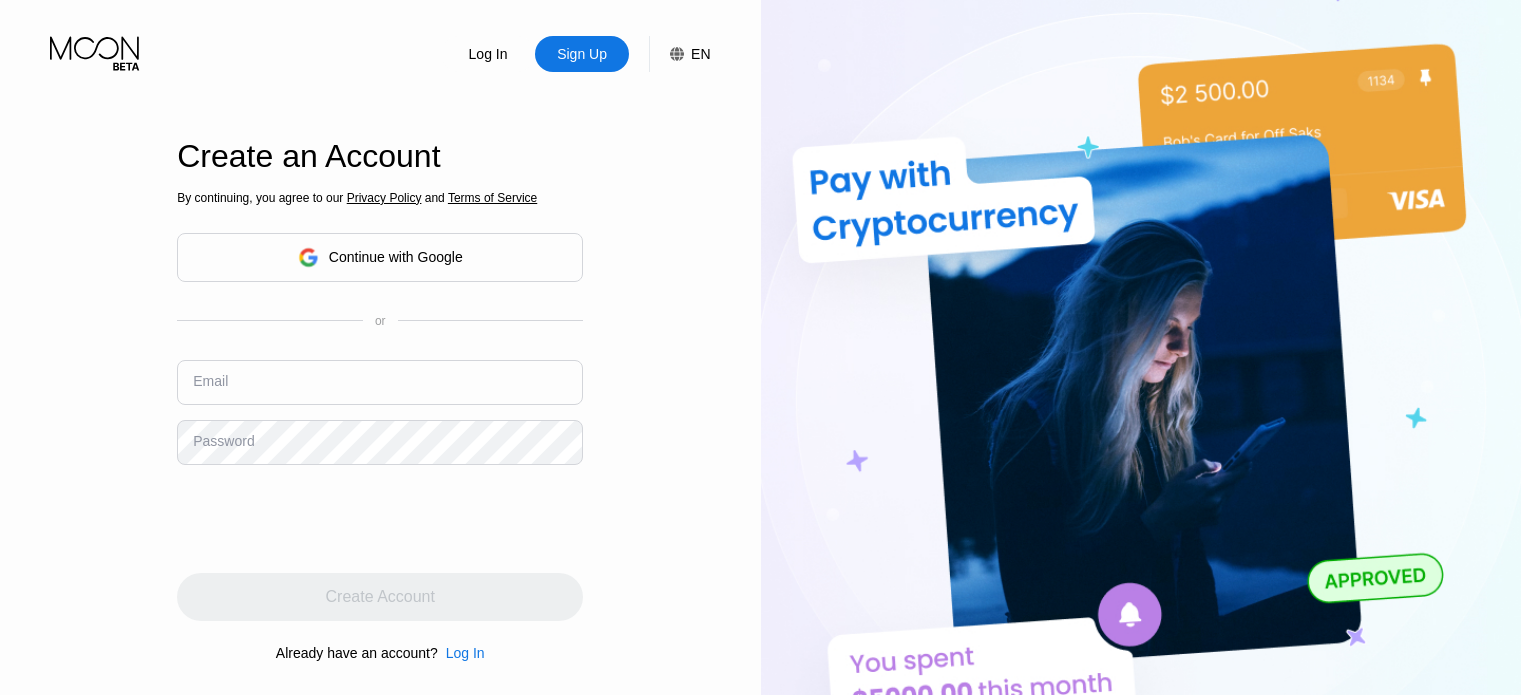 scroll, scrollTop: 0, scrollLeft: 0, axis: both 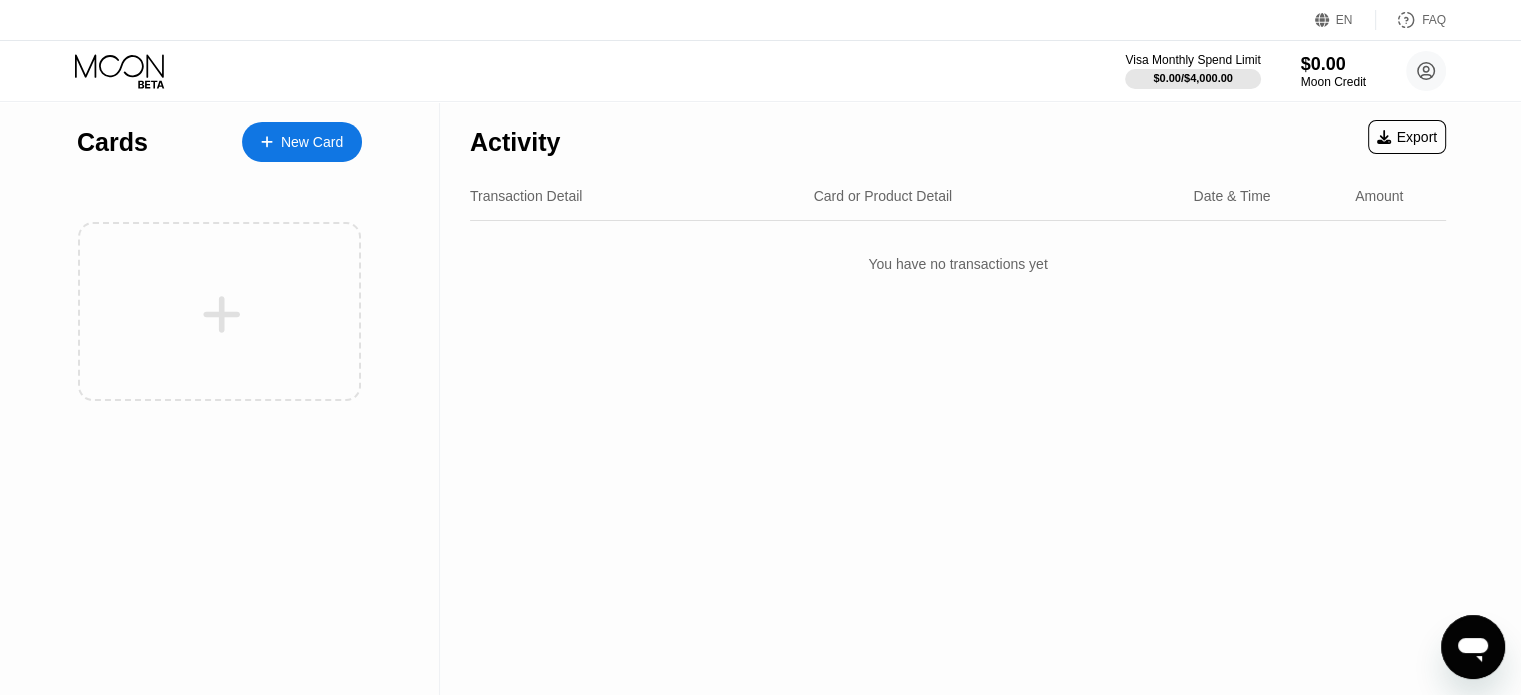 click on "New Card" at bounding box center (312, 142) 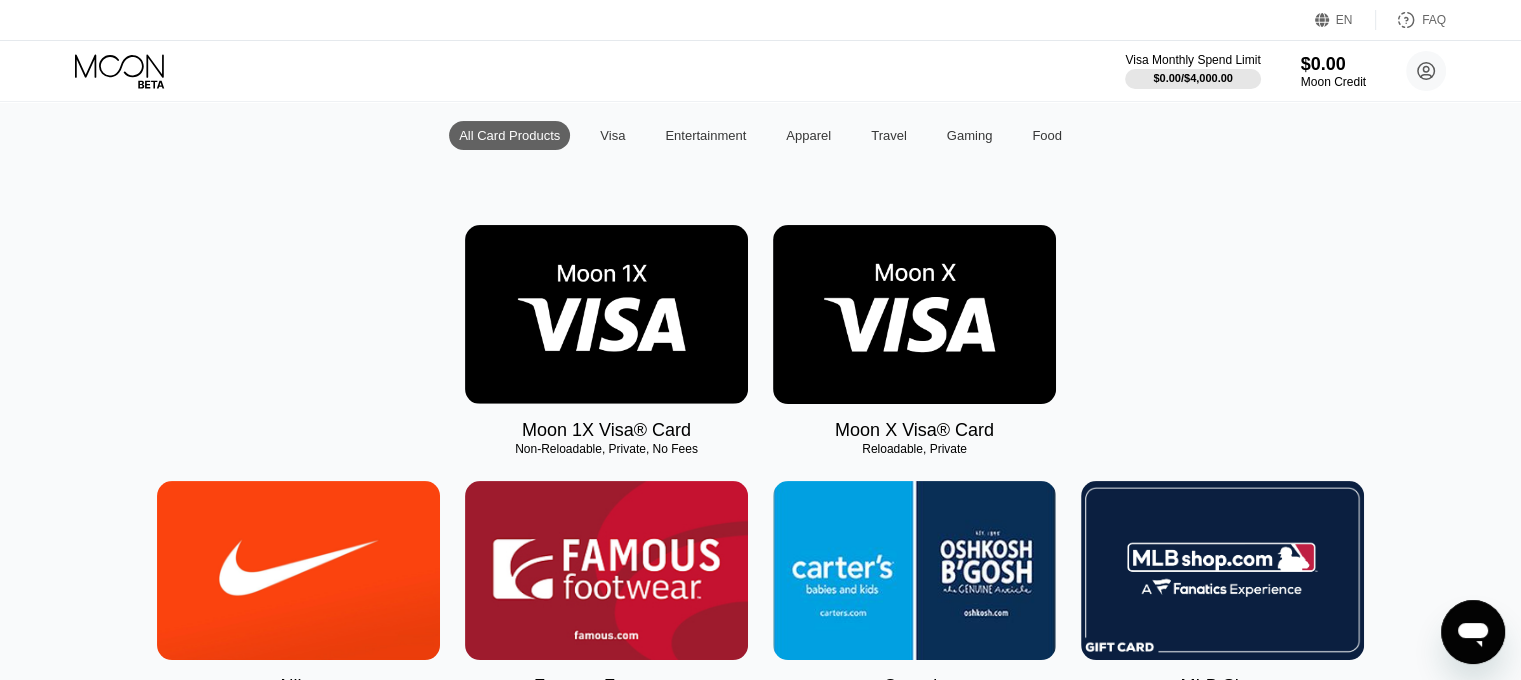 scroll, scrollTop: 200, scrollLeft: 0, axis: vertical 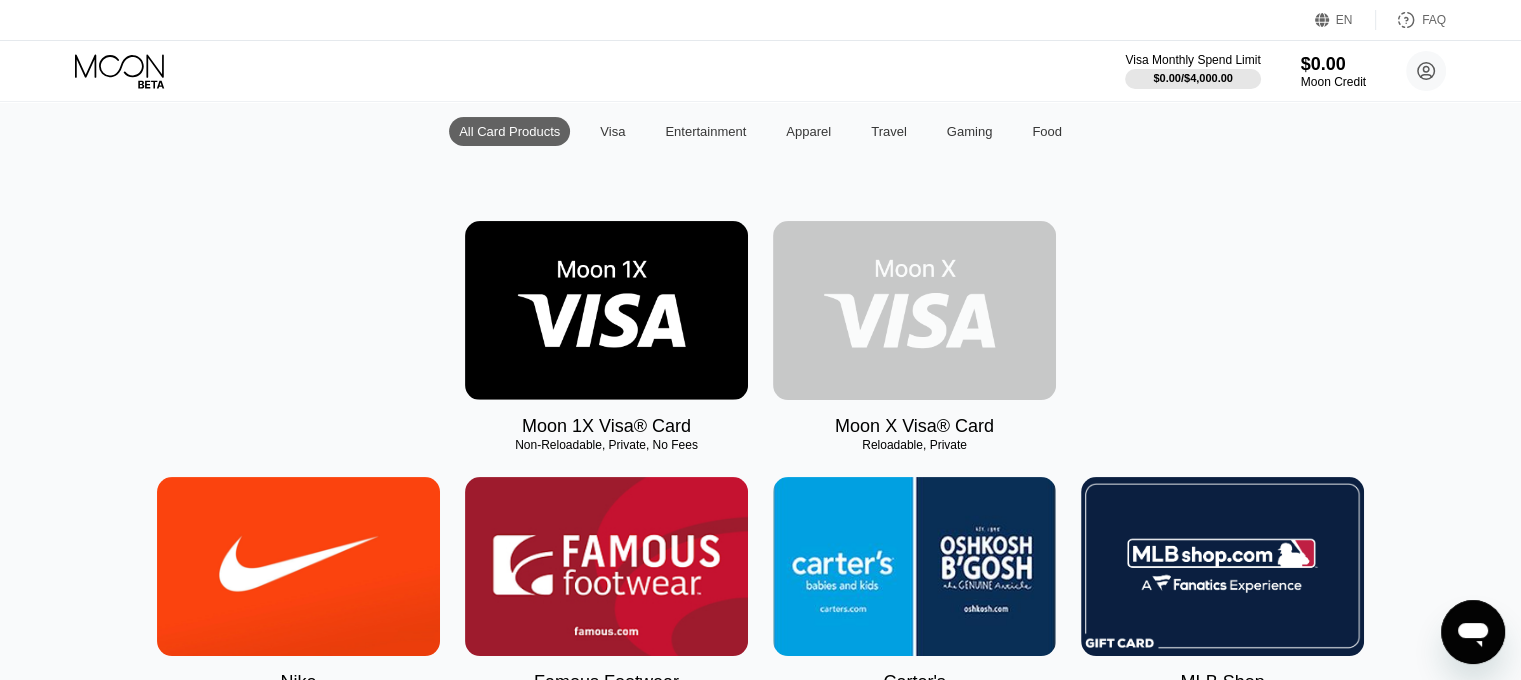 click at bounding box center (914, 310) 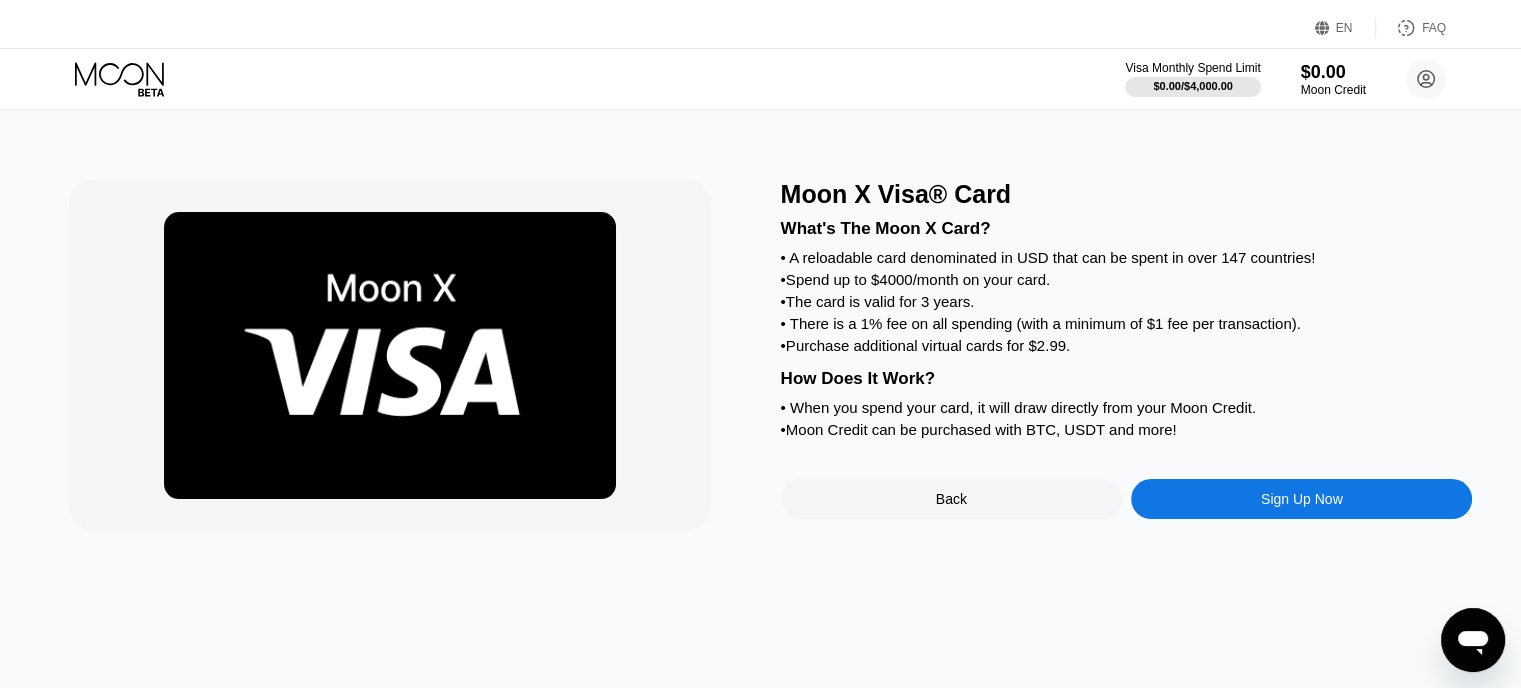 scroll, scrollTop: 0, scrollLeft: 0, axis: both 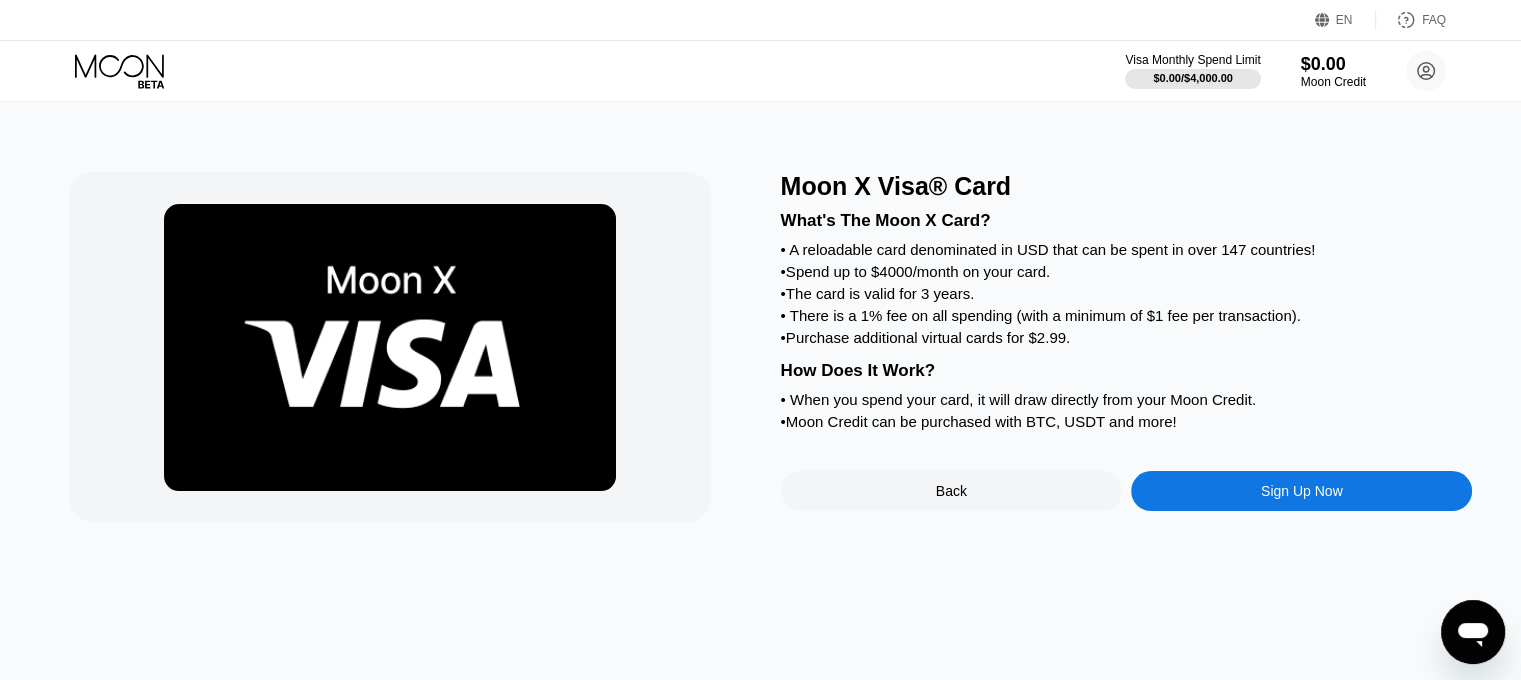 click on "Sign Up Now" at bounding box center (1301, 491) 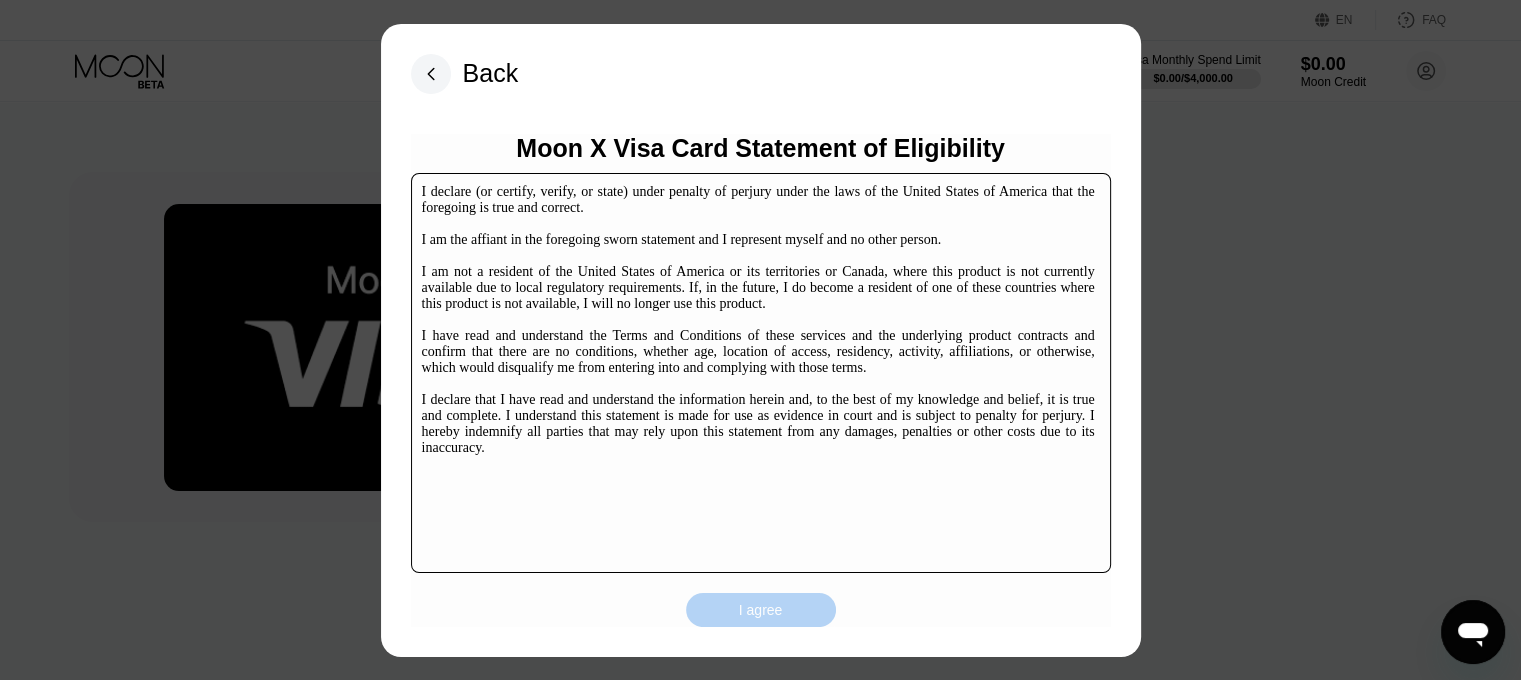 click on "I agree" at bounding box center [761, 610] 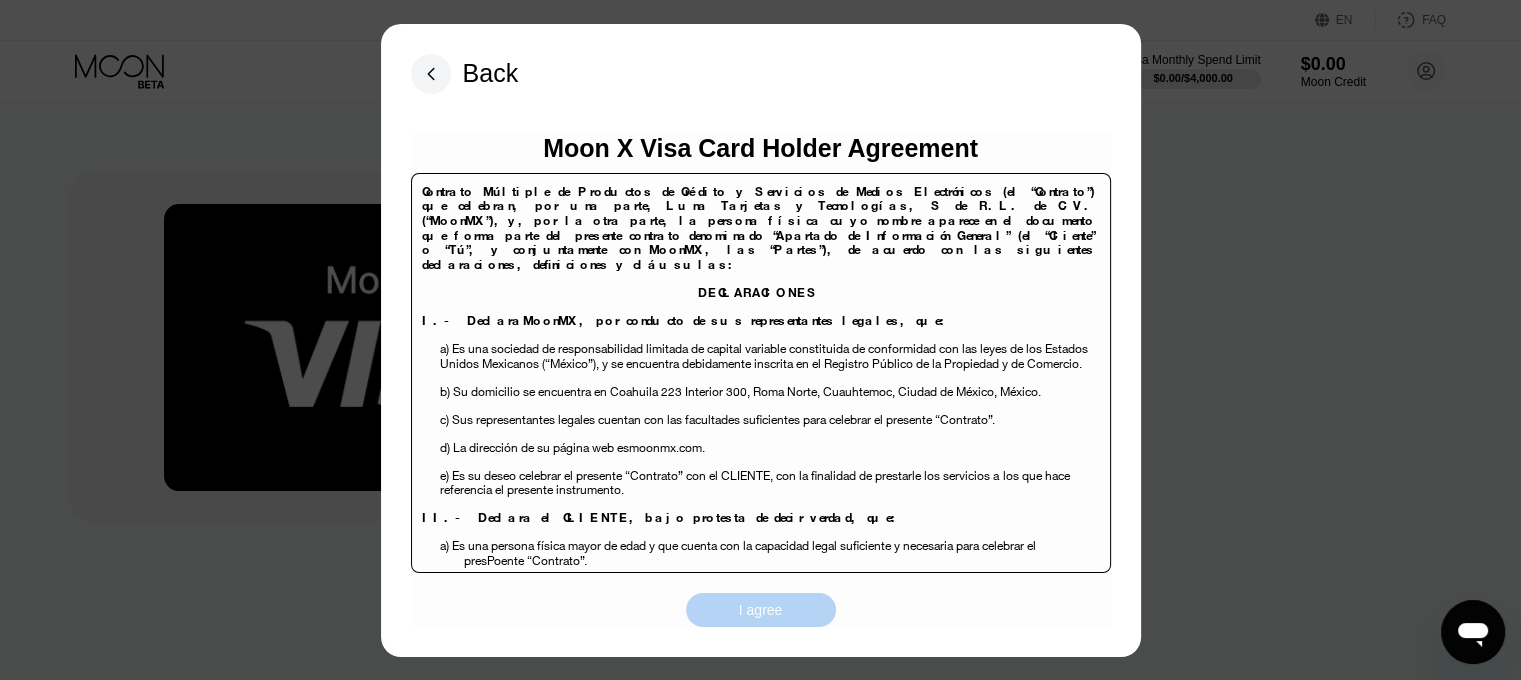 click on "I agree" at bounding box center (761, 610) 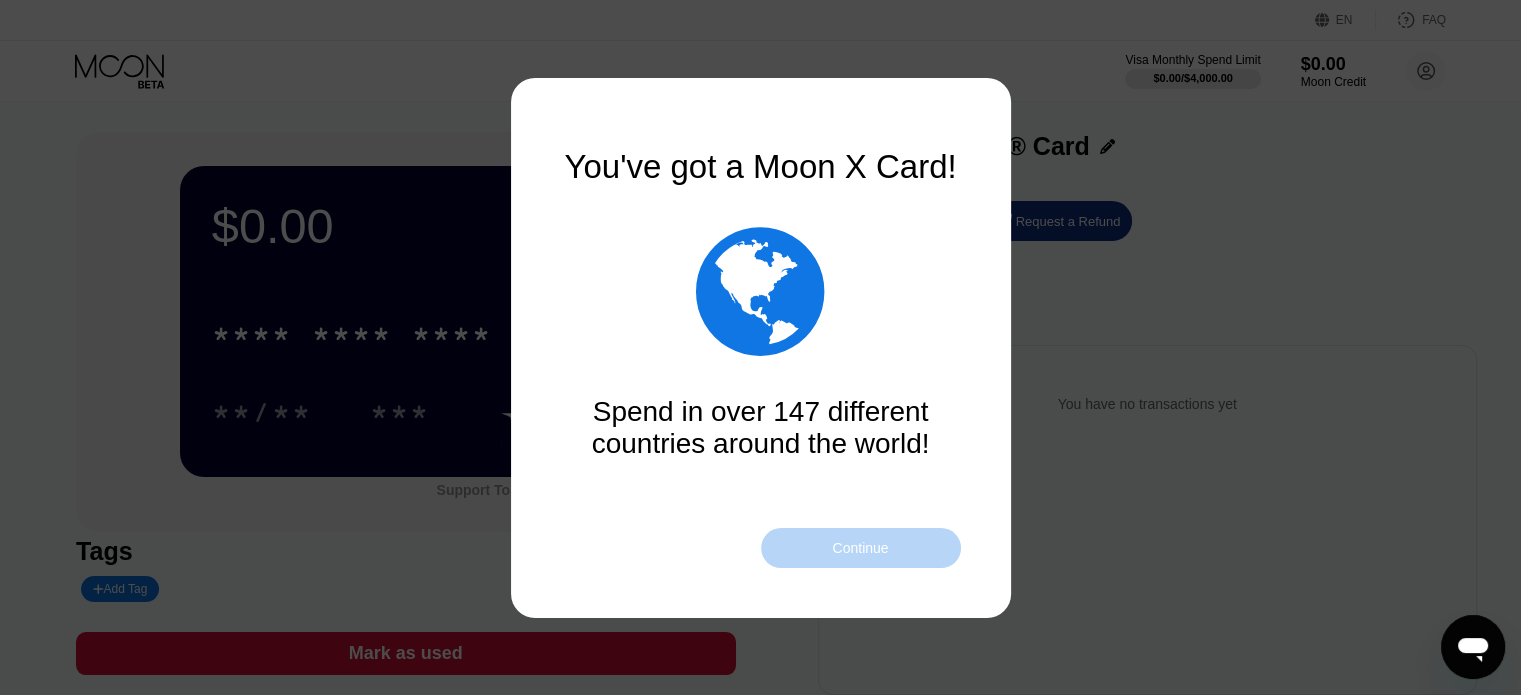 click on "Continue" at bounding box center [861, 548] 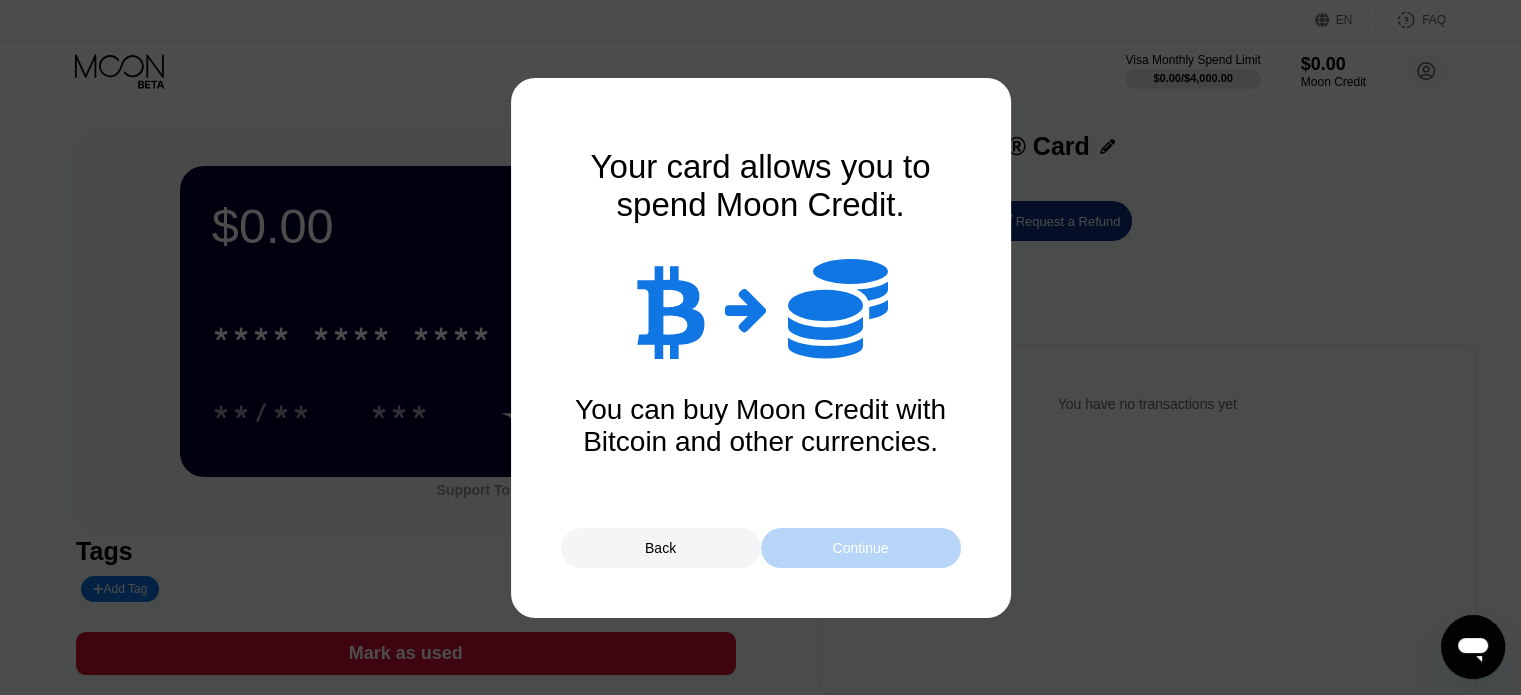 click on "Continue" at bounding box center (860, 548) 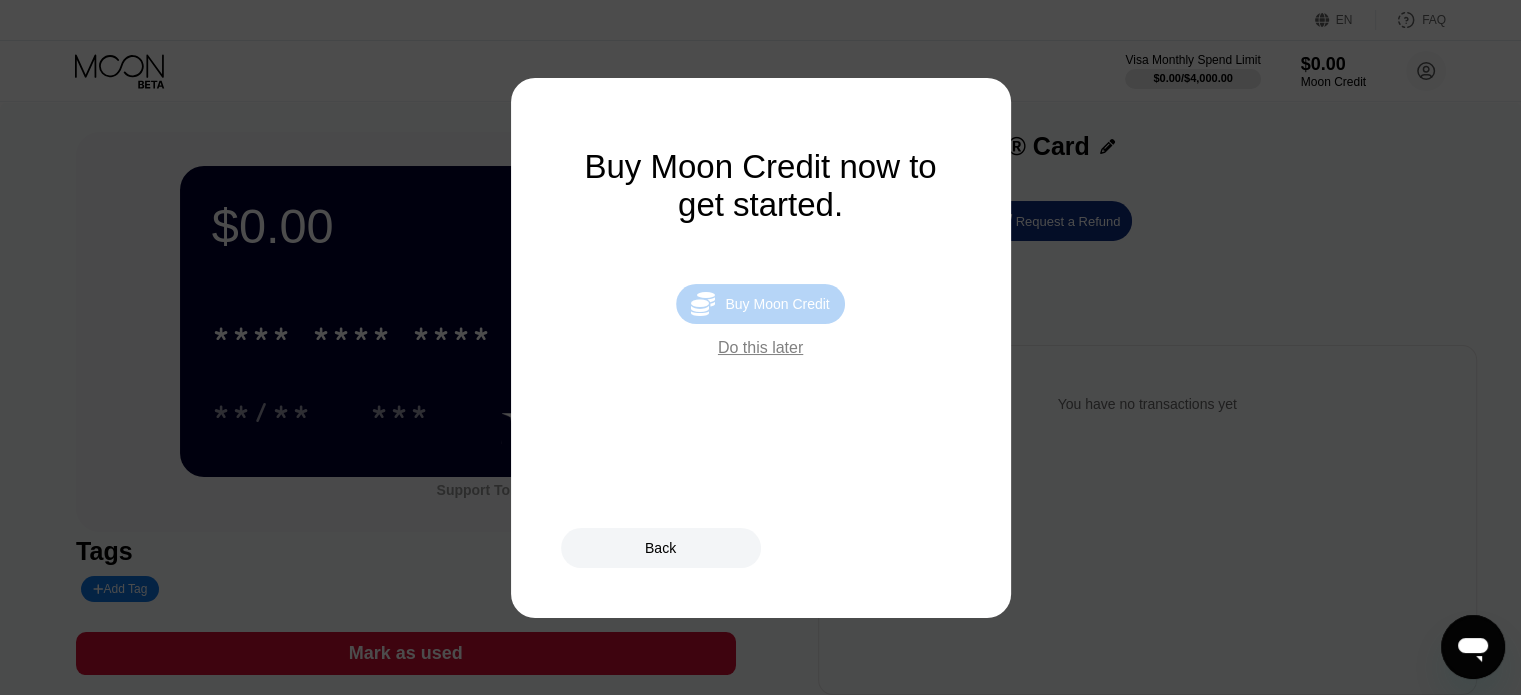click on "Buy Moon Credit" at bounding box center [777, 304] 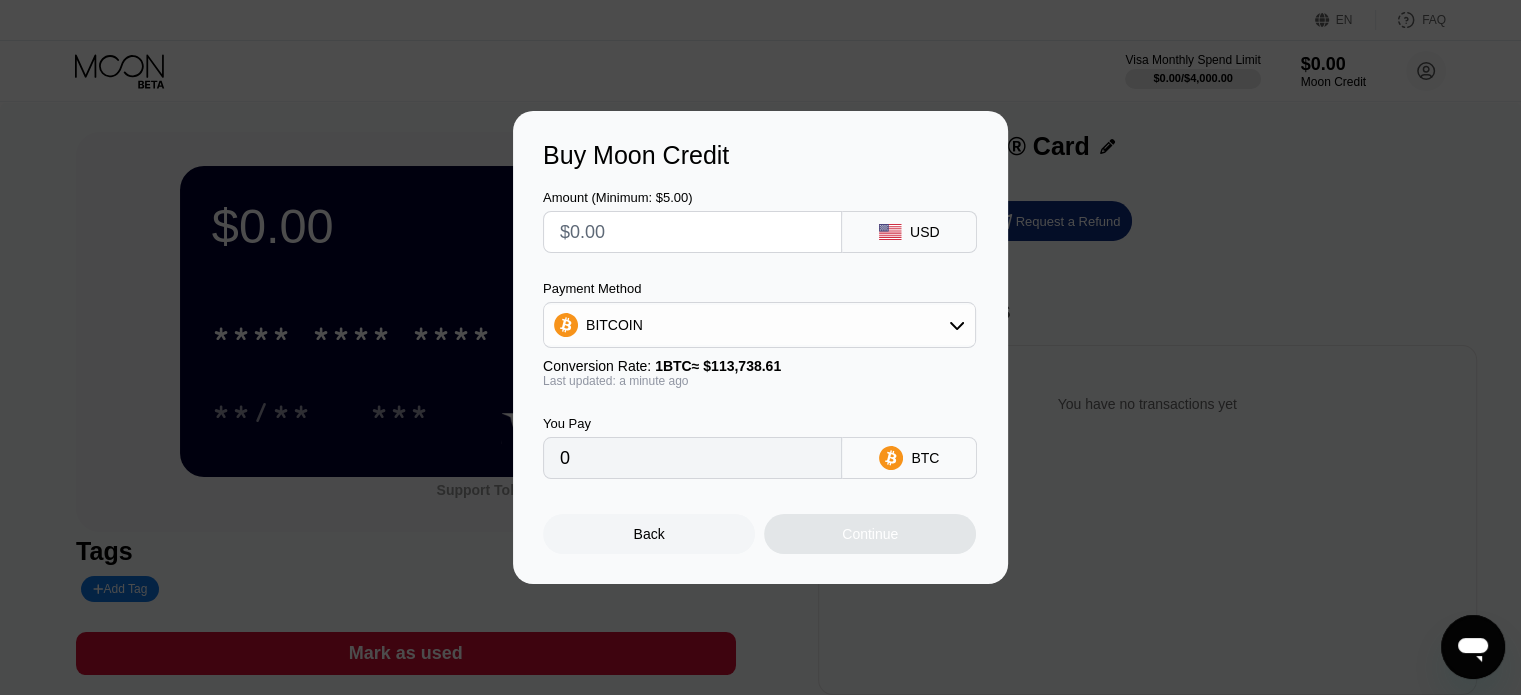 click at bounding box center (692, 232) 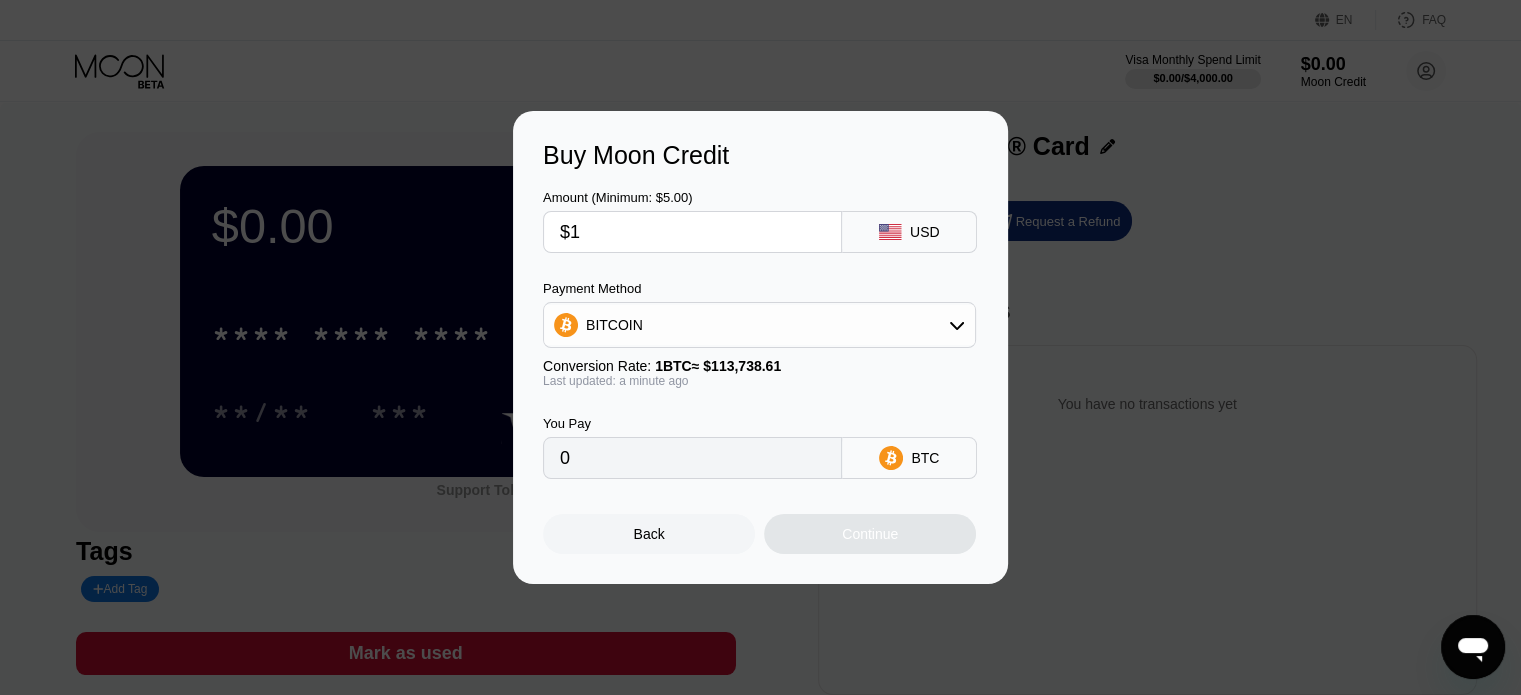 type on "0.00000880" 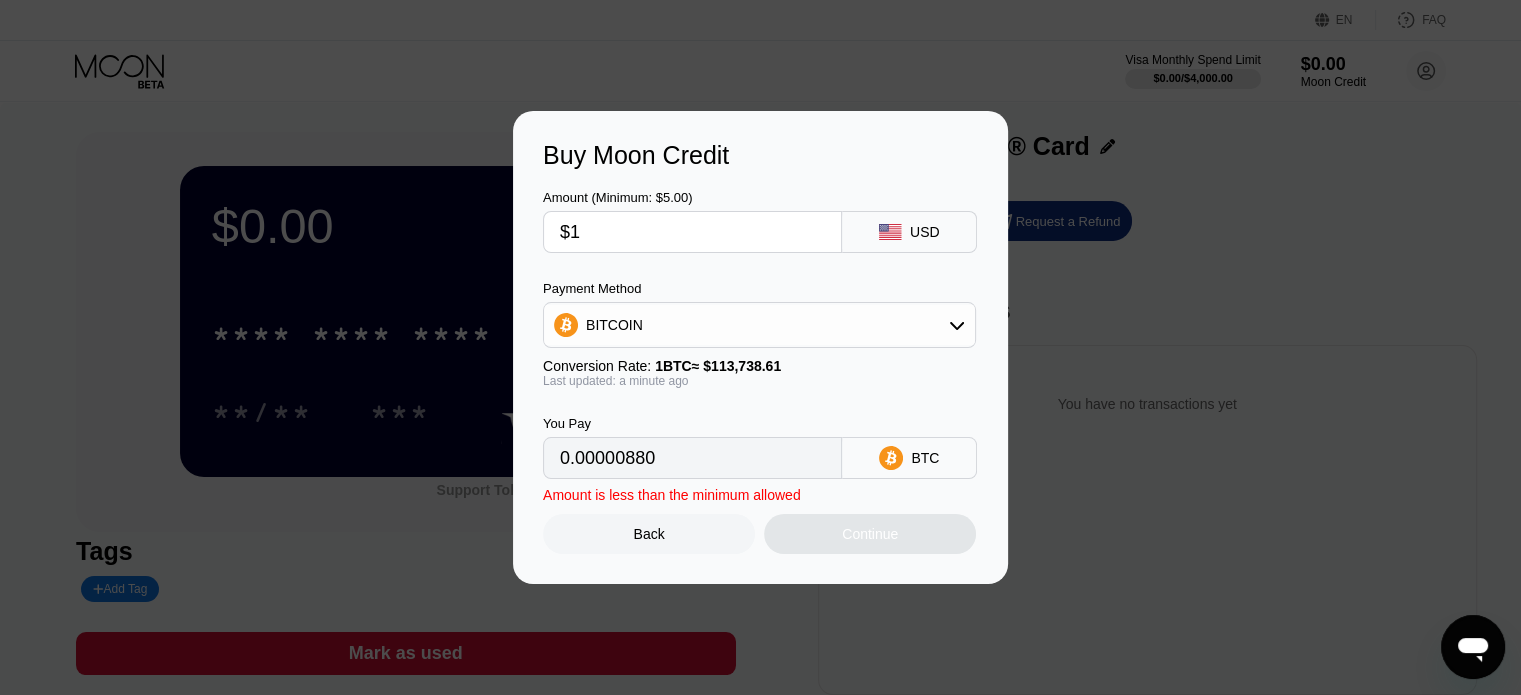 type on "$17" 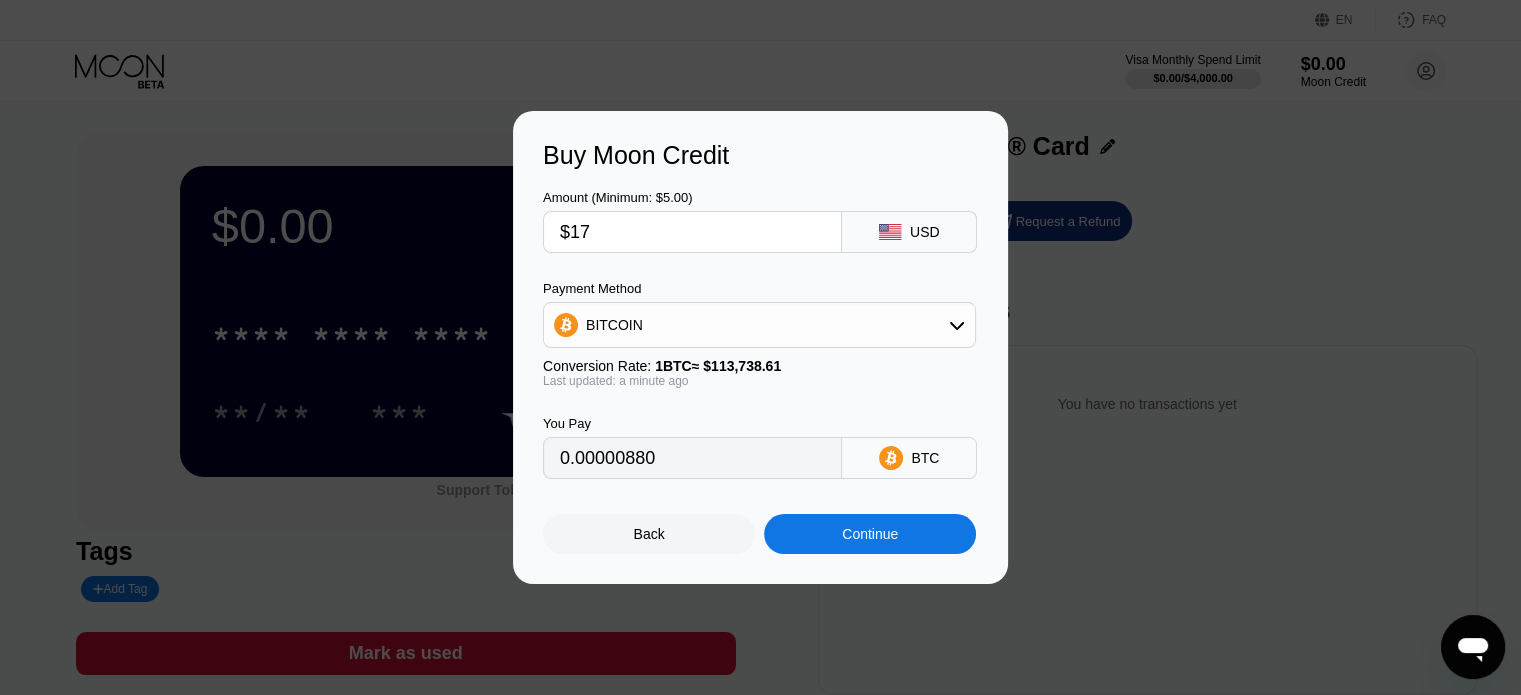 type on "0.00014947" 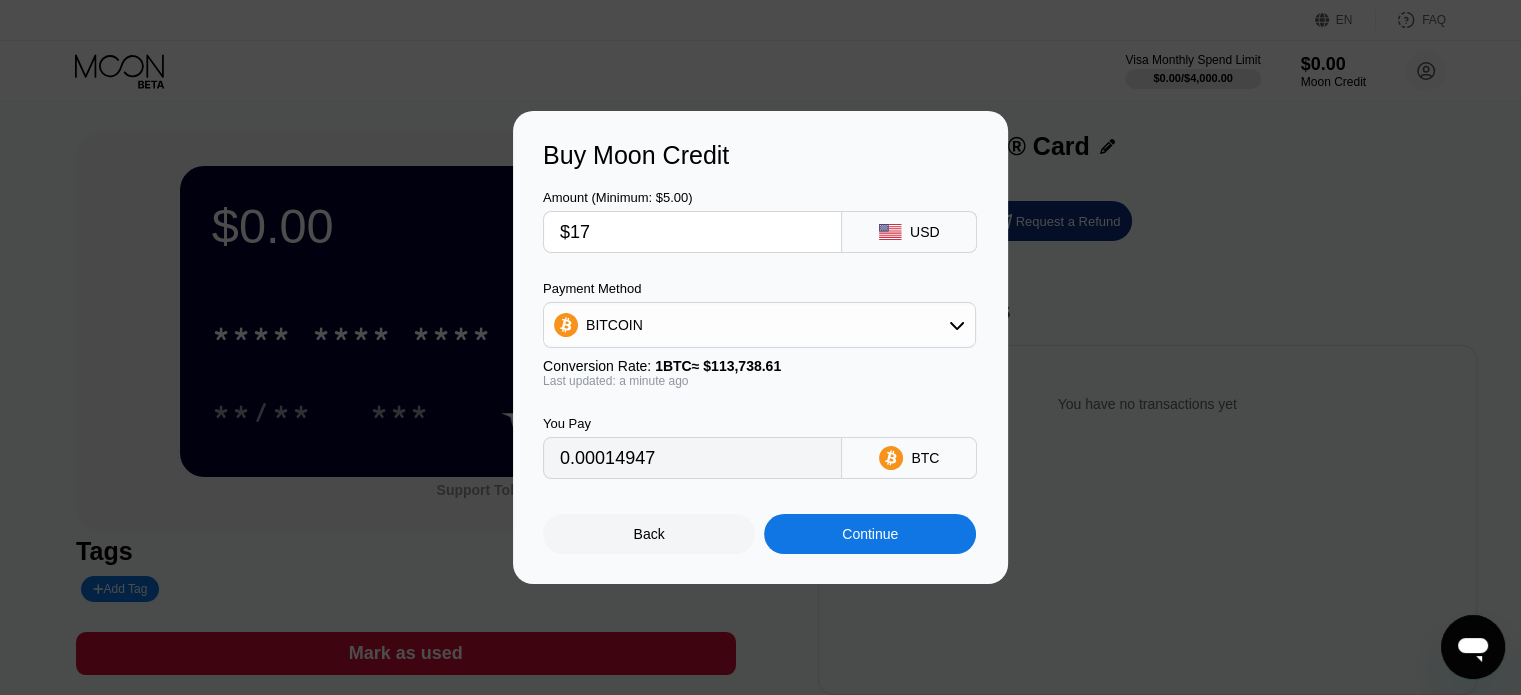 type on "$17" 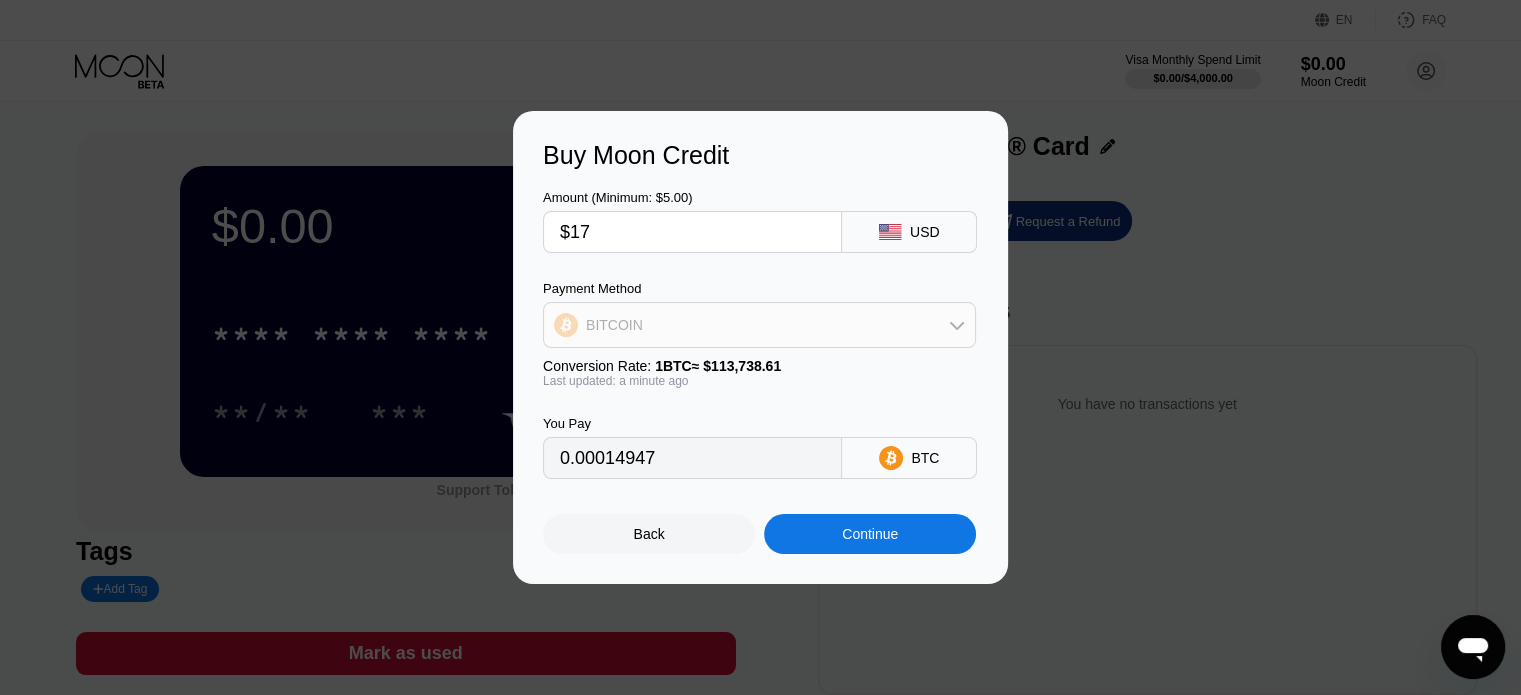 click on "BITCOIN" at bounding box center [759, 325] 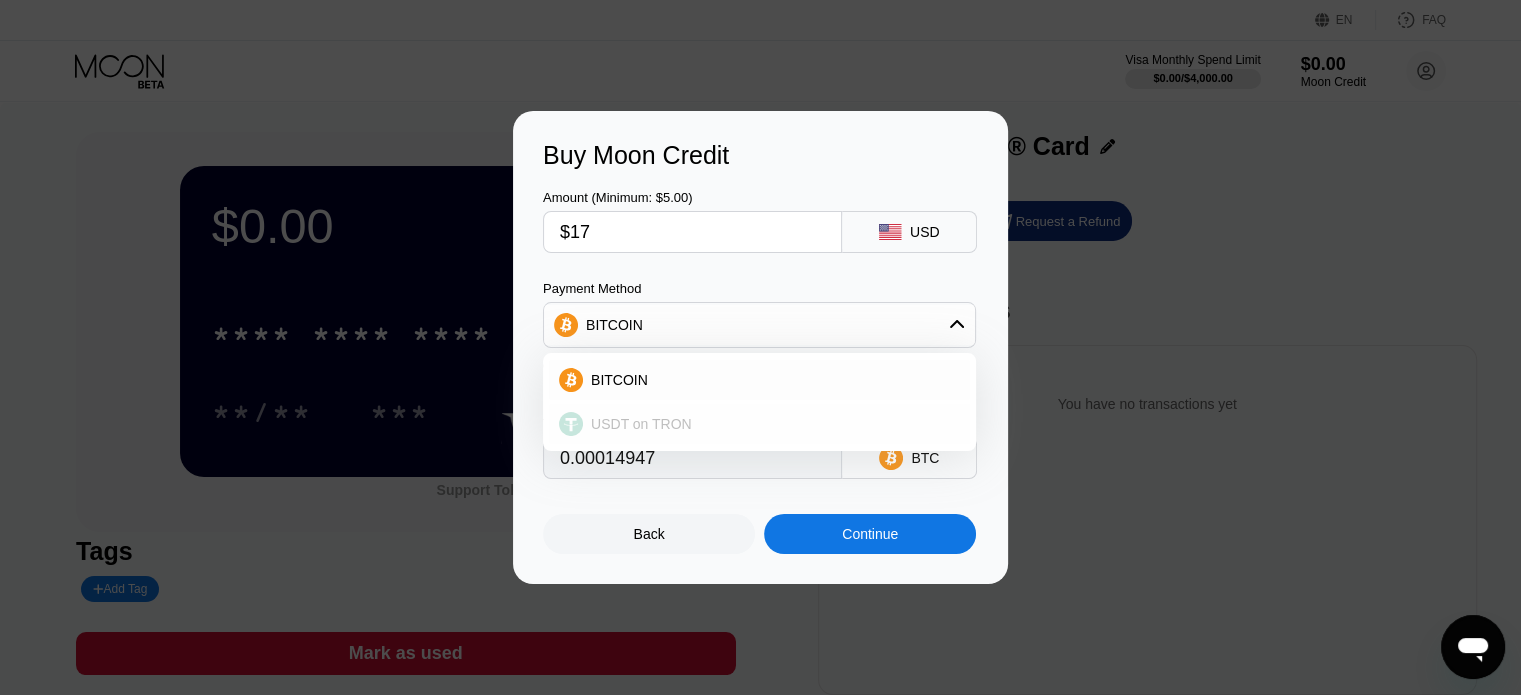 click on "USDT on TRON" at bounding box center (771, 424) 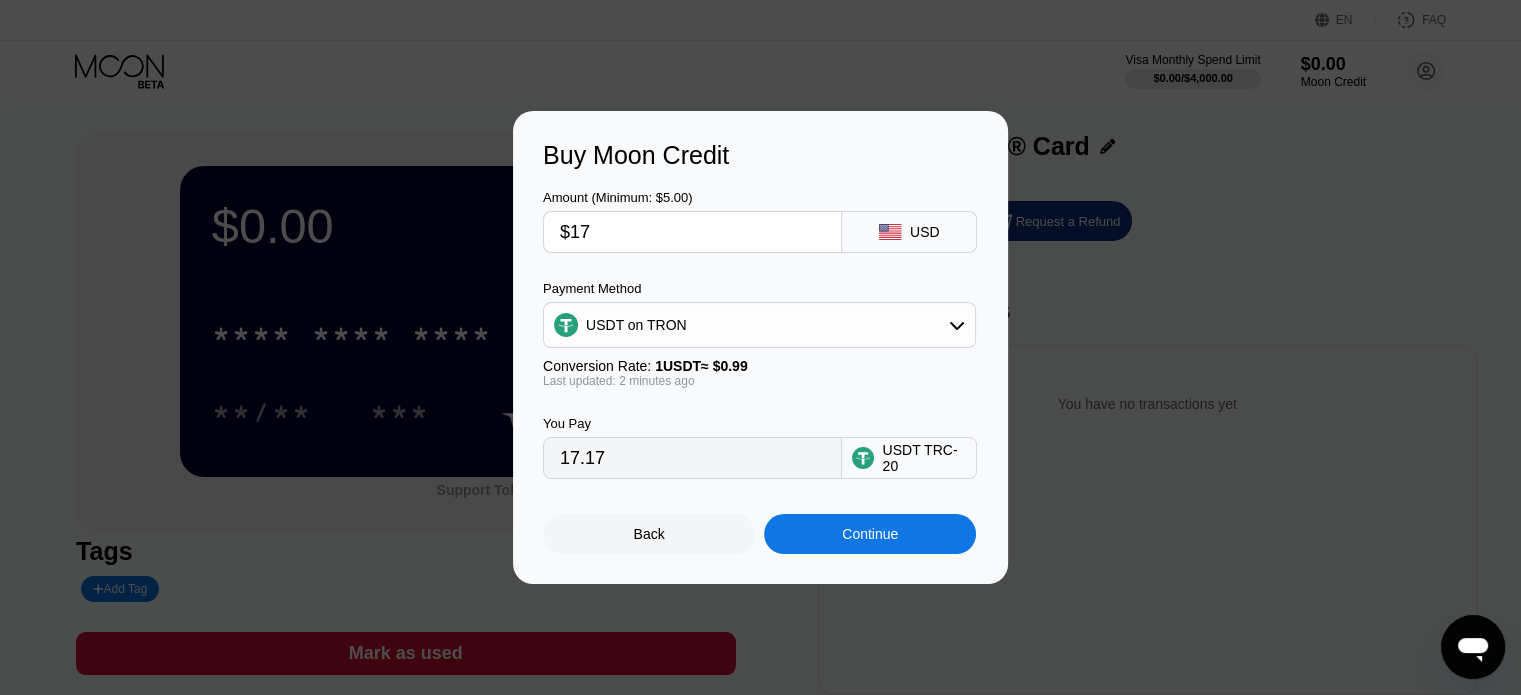 click on "Continue" at bounding box center [870, 534] 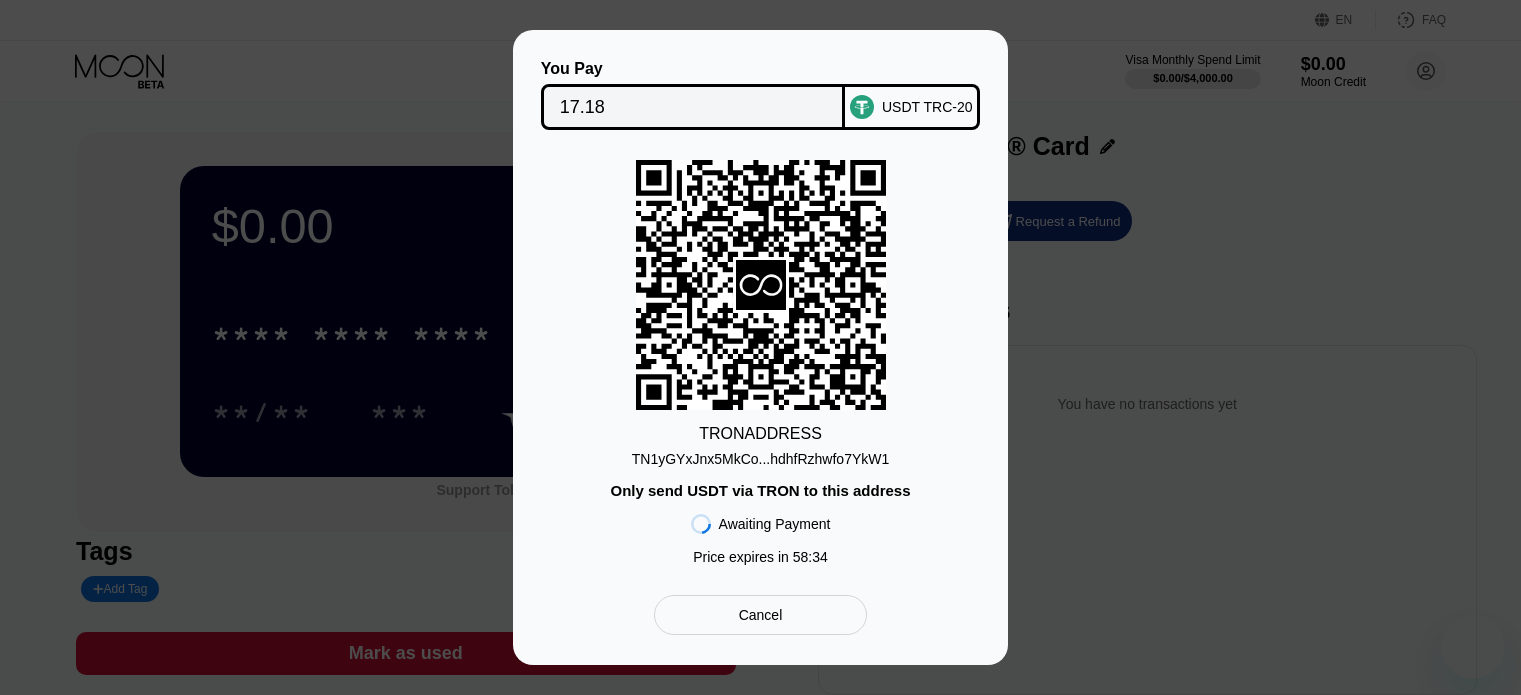 scroll, scrollTop: 0, scrollLeft: 0, axis: both 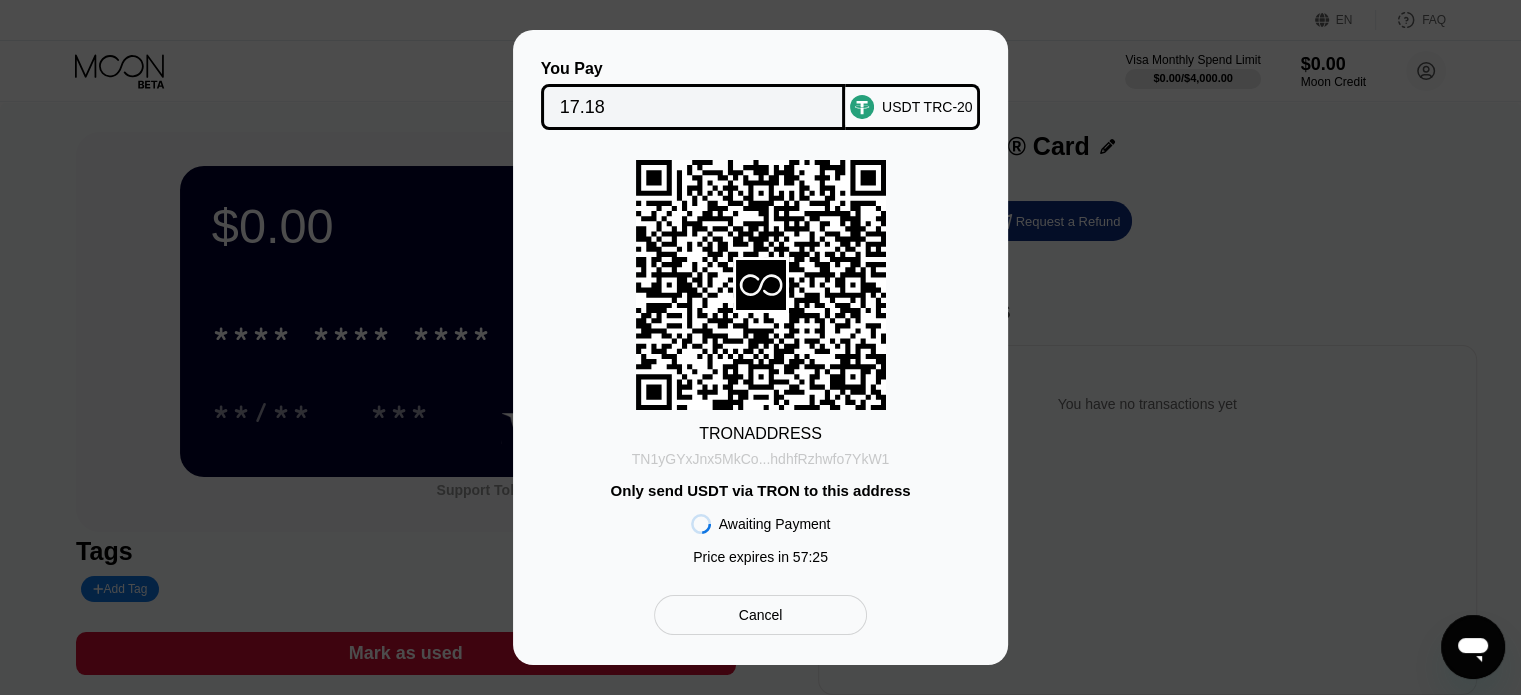 click on "TN1yGYxJnx5MkCo...hdhfRzhwfo7YkW1" at bounding box center [761, 459] 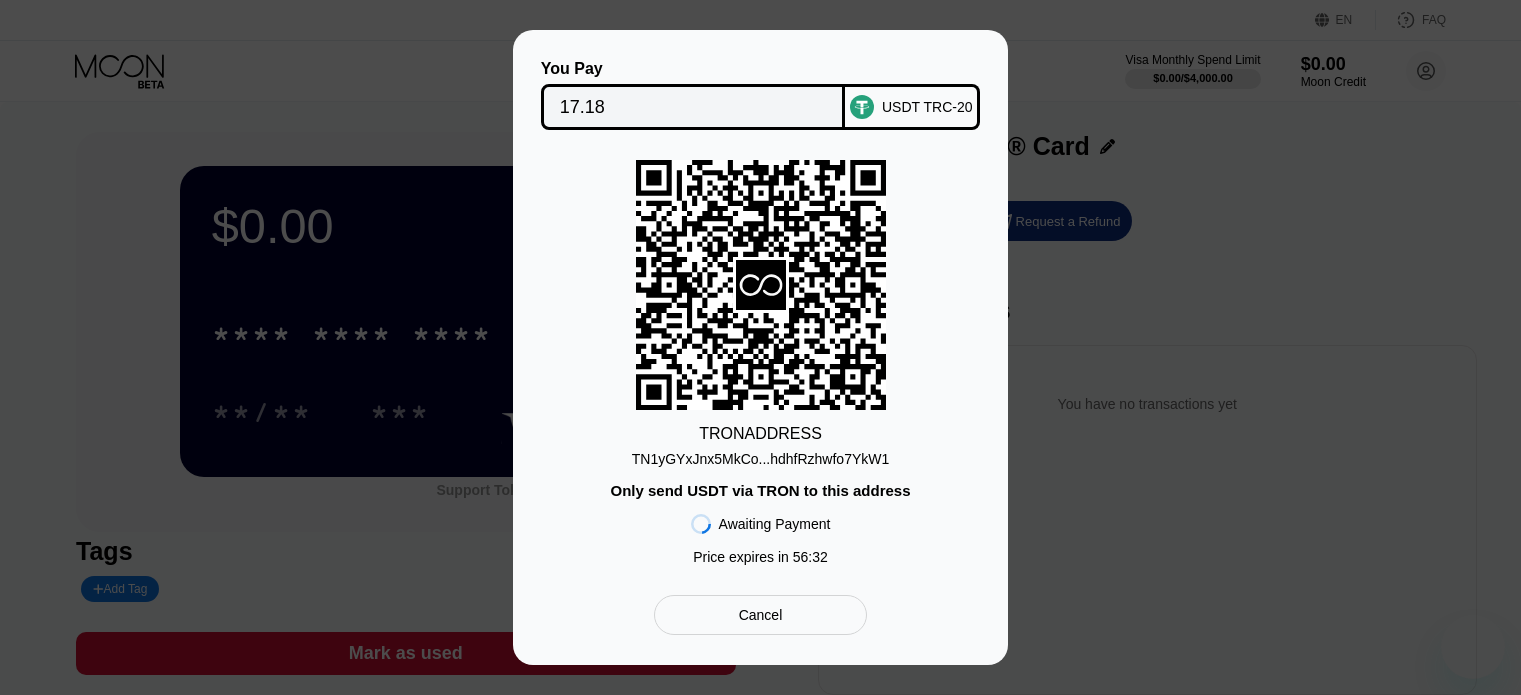 scroll, scrollTop: 0, scrollLeft: 0, axis: both 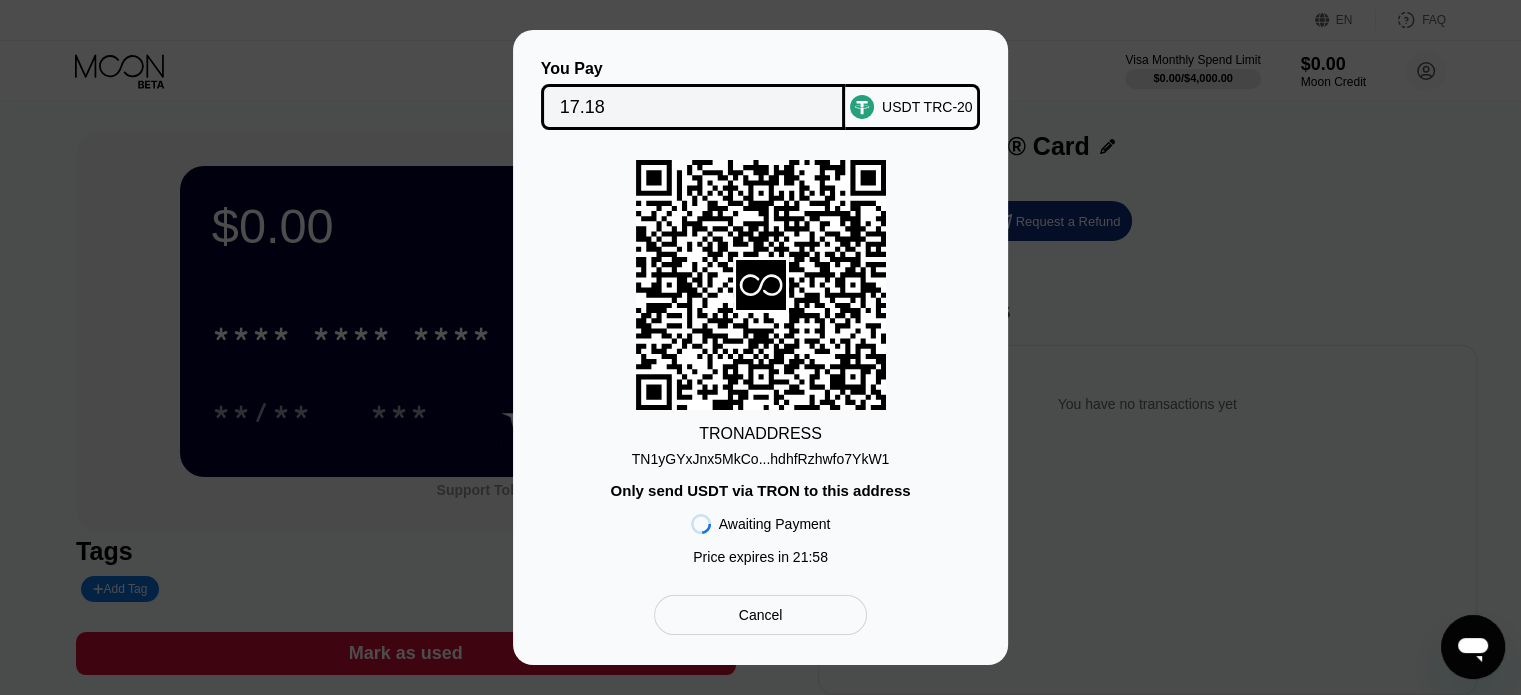 click on "TN1yGYxJnx5MkCo...hdhfRzhwfo7YkW1" at bounding box center [761, 459] 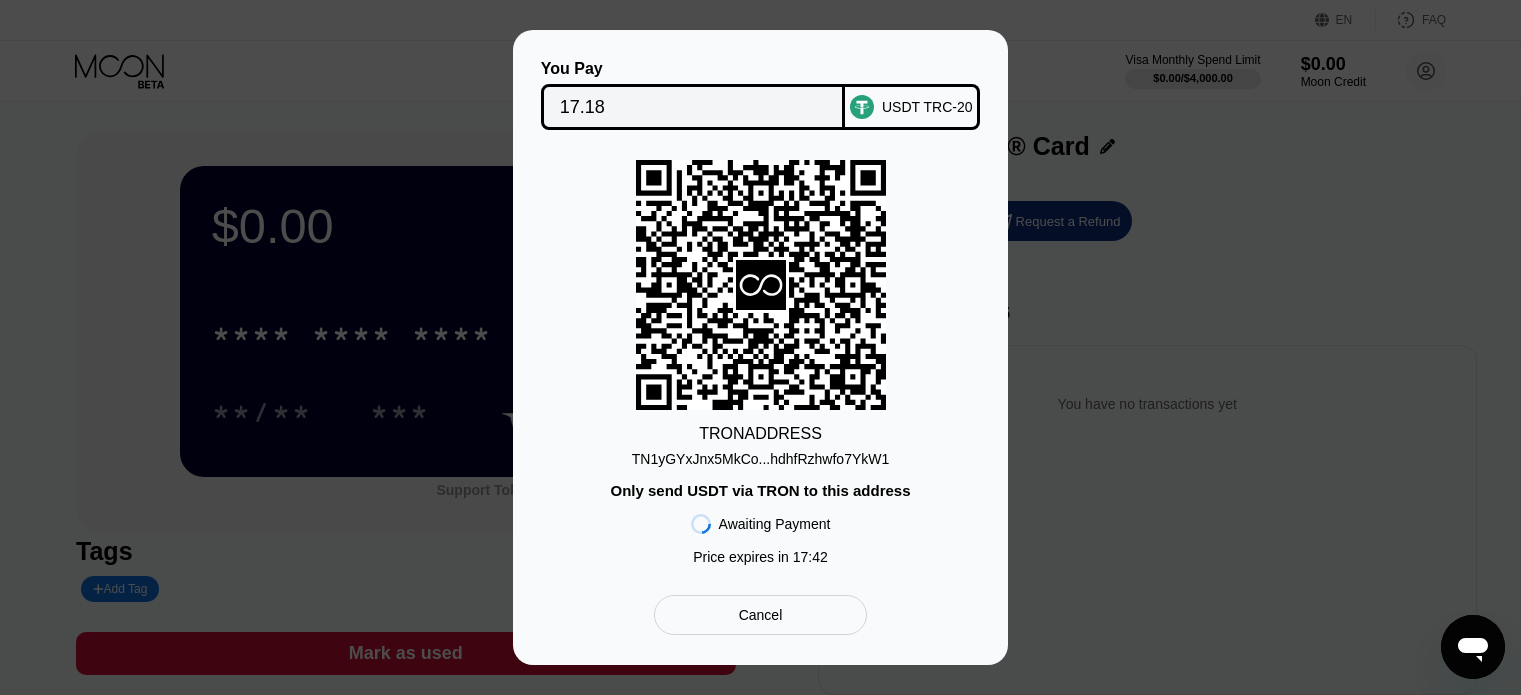 scroll, scrollTop: 0, scrollLeft: 0, axis: both 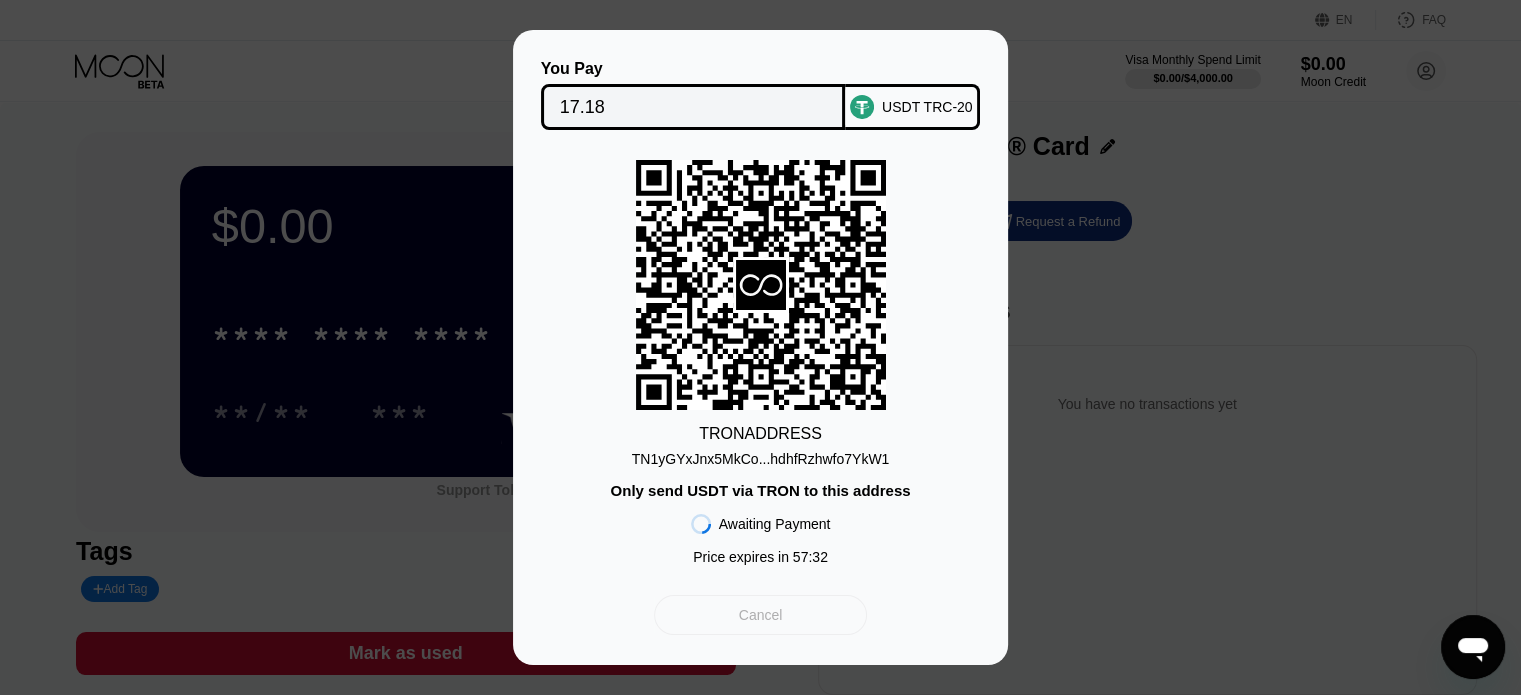 click on "Cancel" at bounding box center [760, 615] 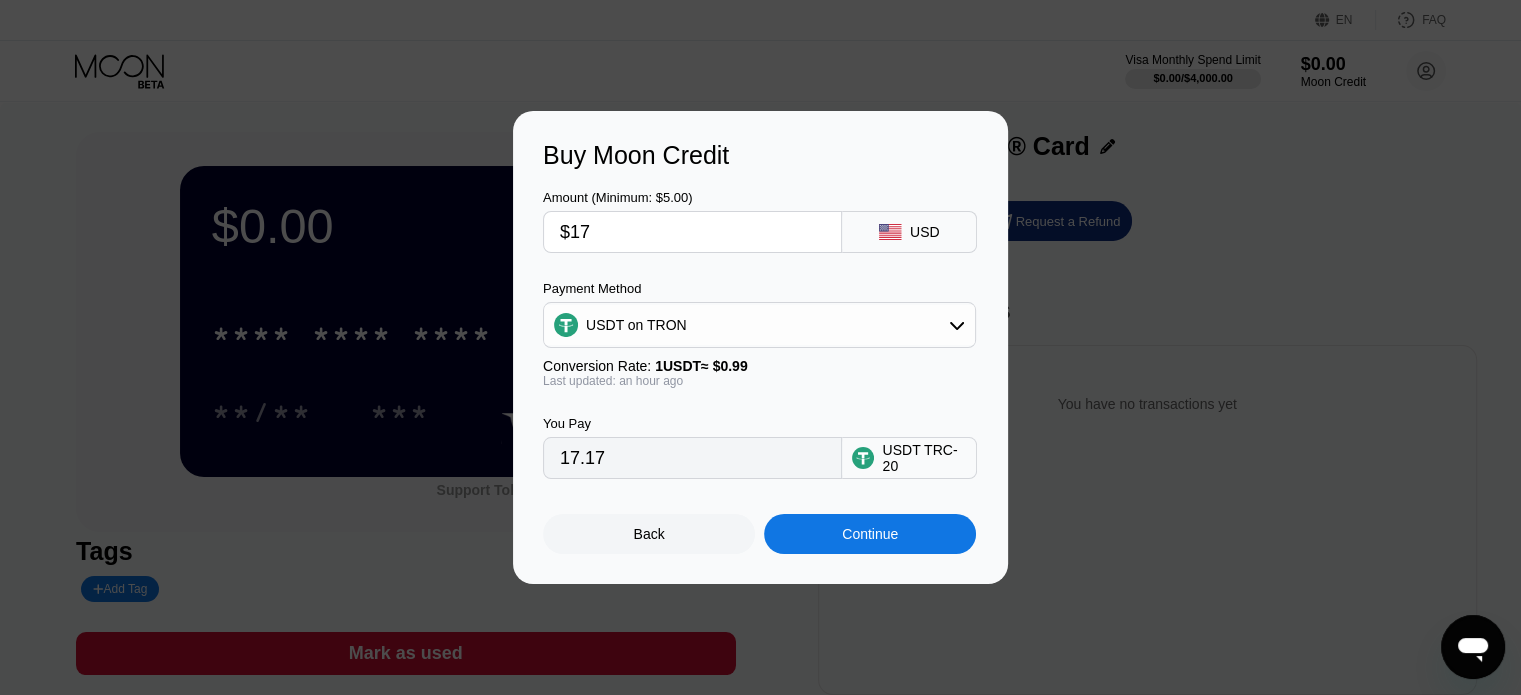 drag, startPoint x: 628, startPoint y: 223, endPoint x: 548, endPoint y: 218, distance: 80.1561 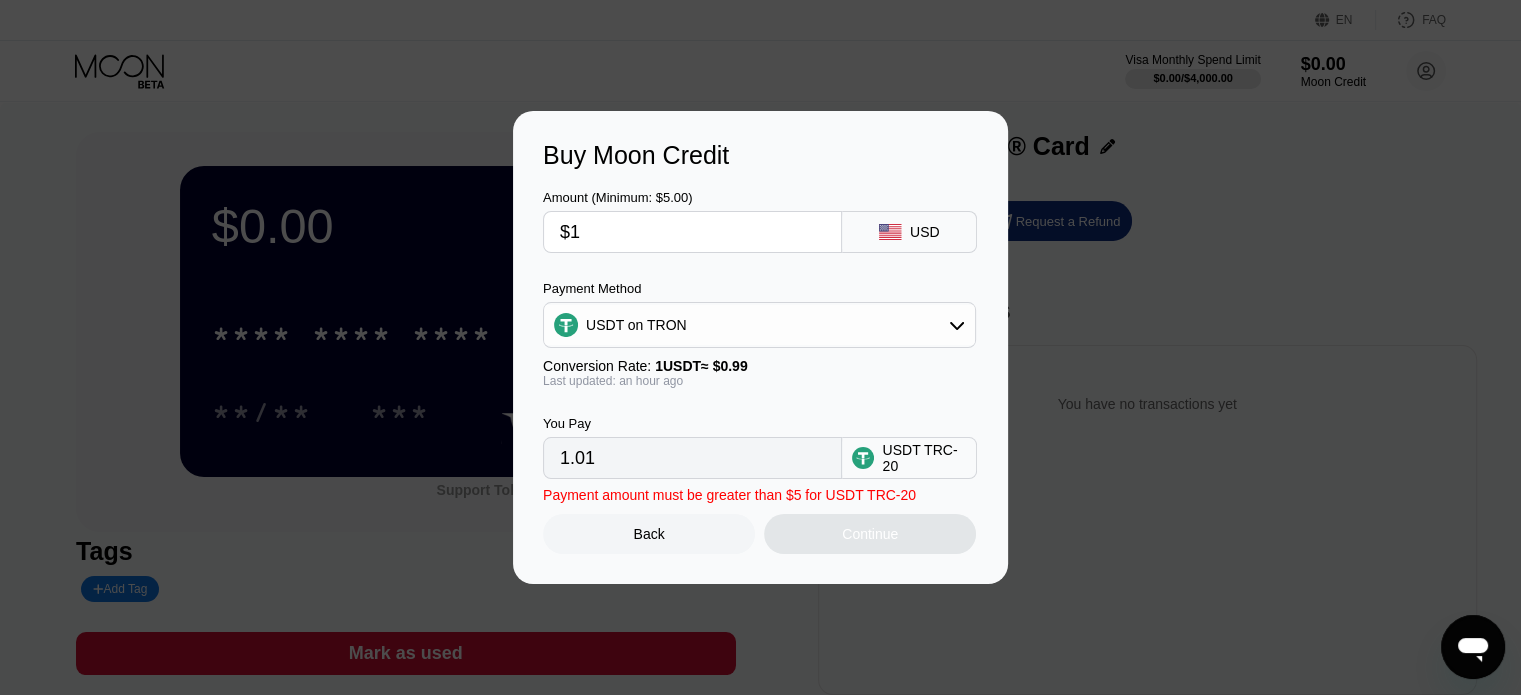 type on "1.01" 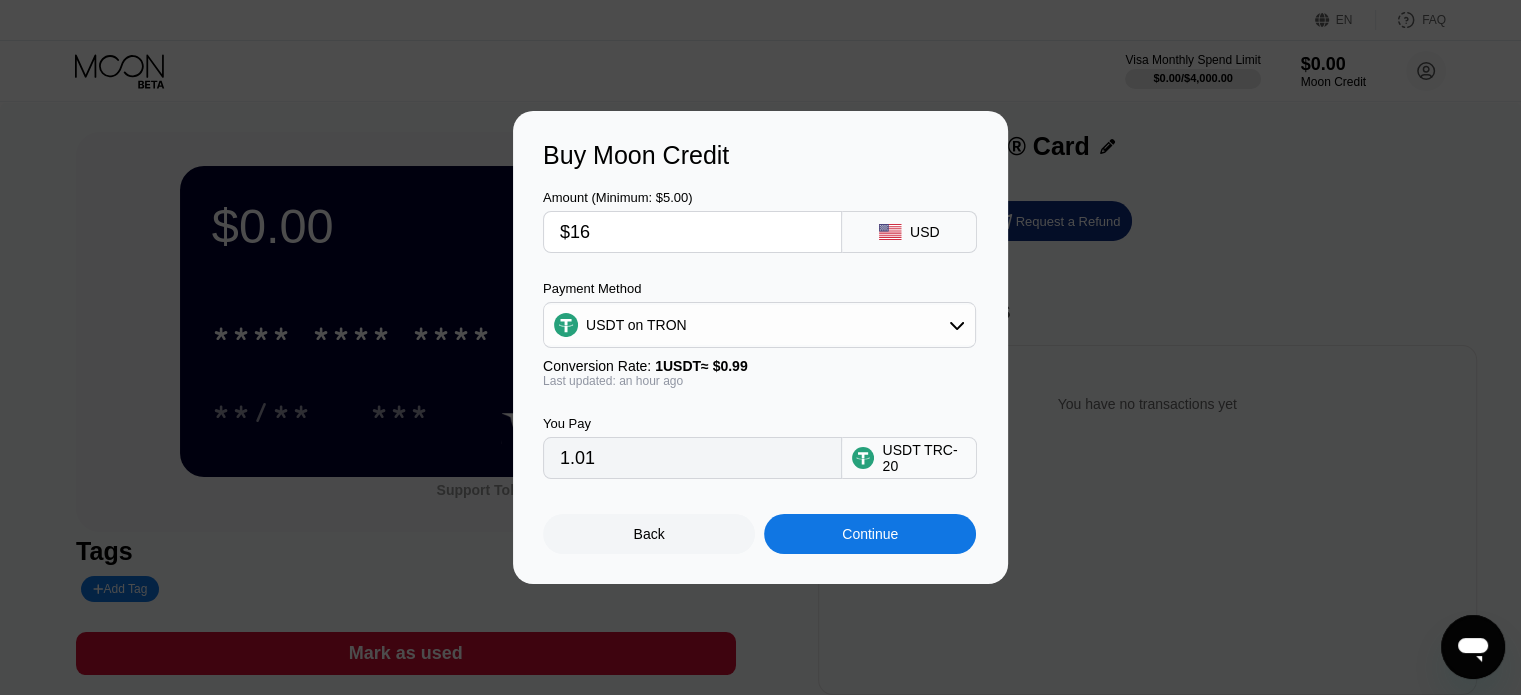 type on "16.16" 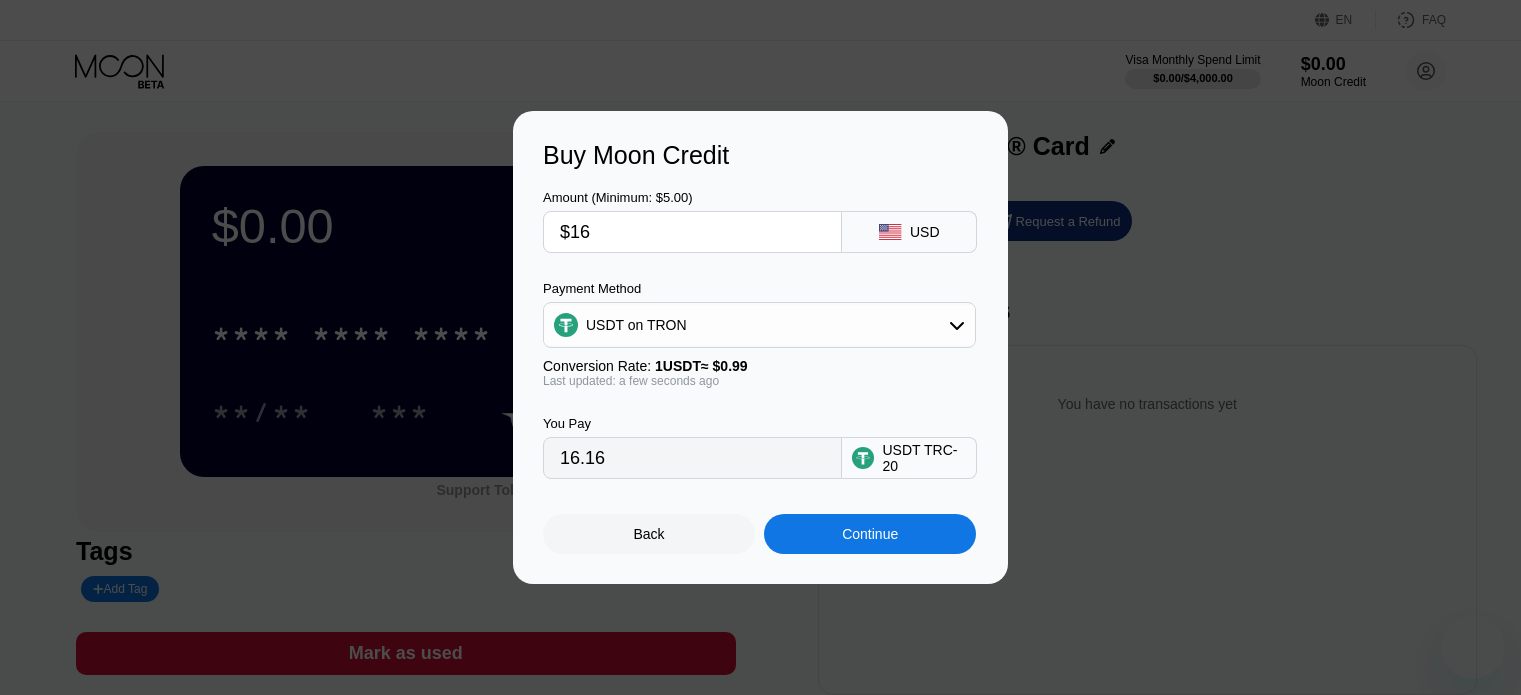 scroll, scrollTop: 0, scrollLeft: 0, axis: both 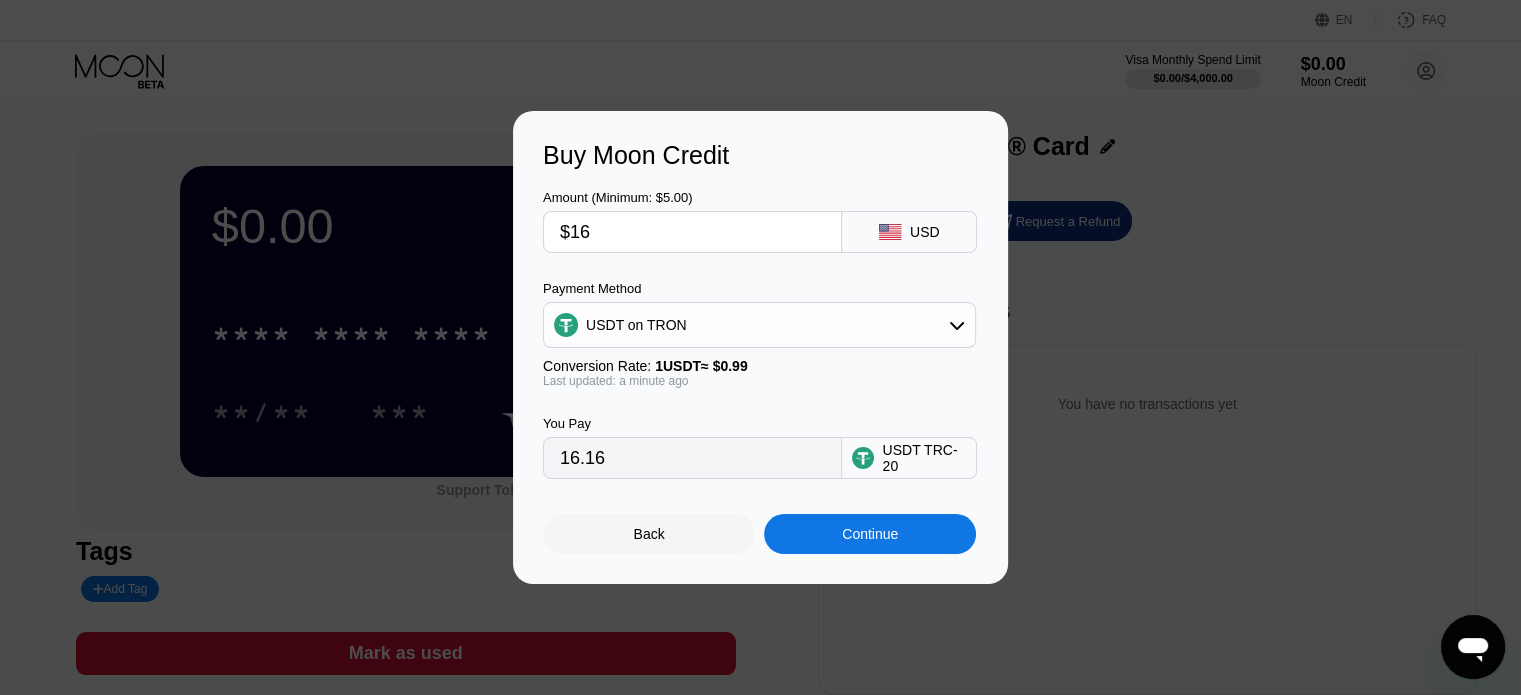 type on "$16" 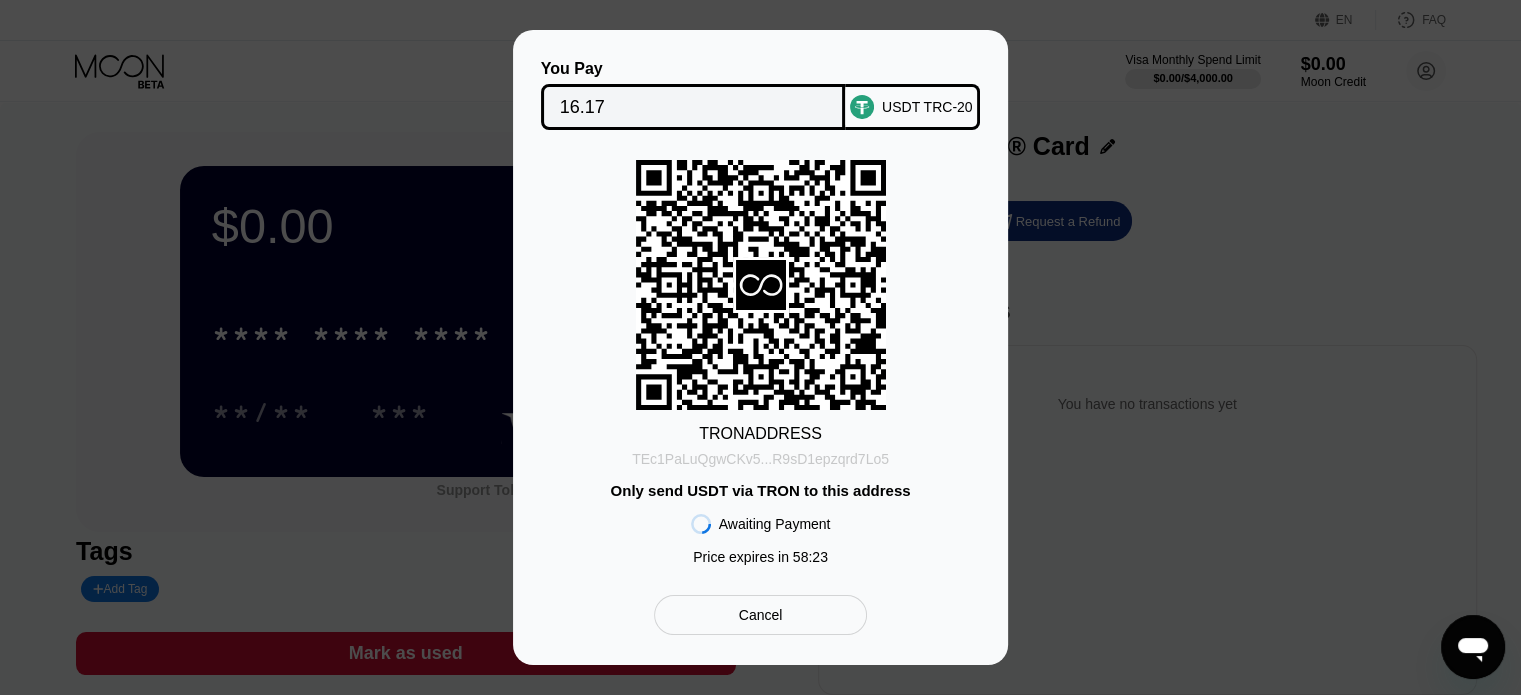 click on "TEc1PaLuQgwCKv5...R9sD1epzqrd7Lo5" at bounding box center (760, 459) 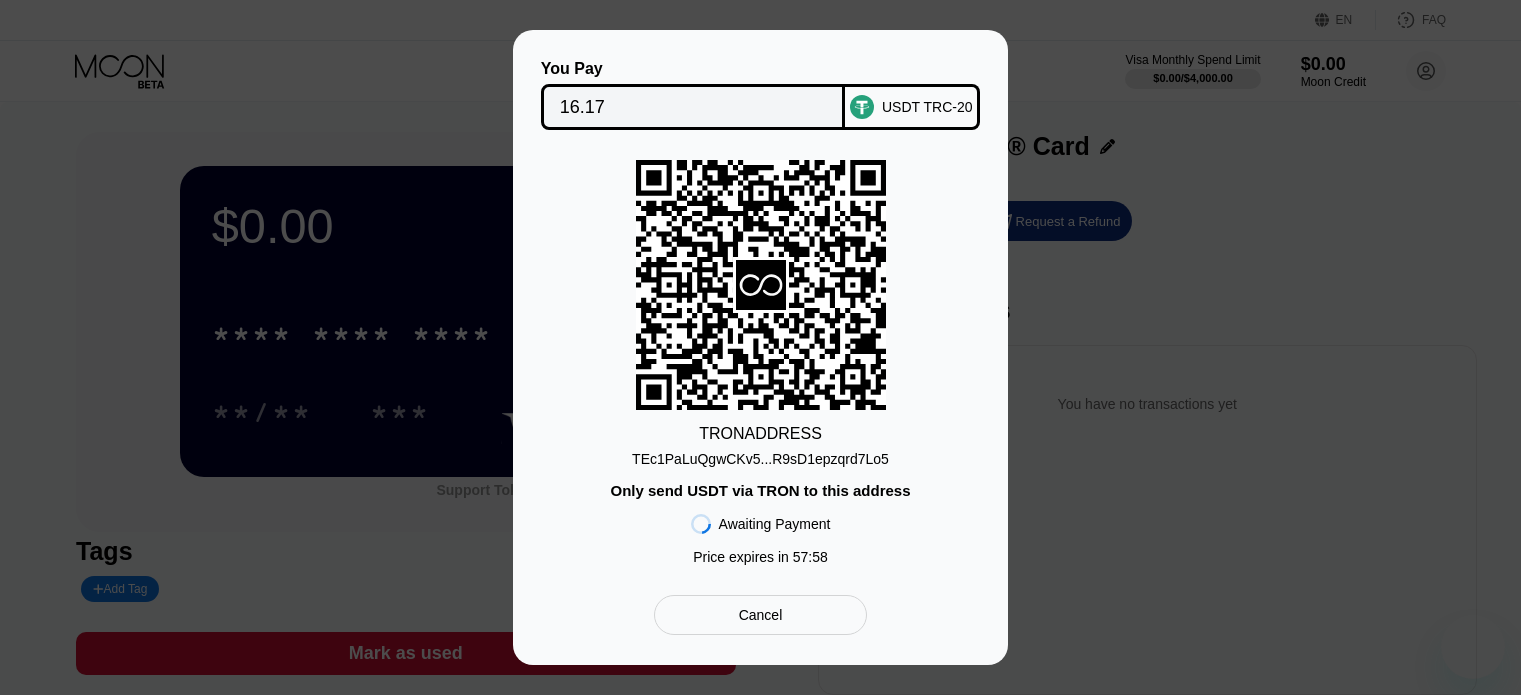 scroll, scrollTop: 0, scrollLeft: 0, axis: both 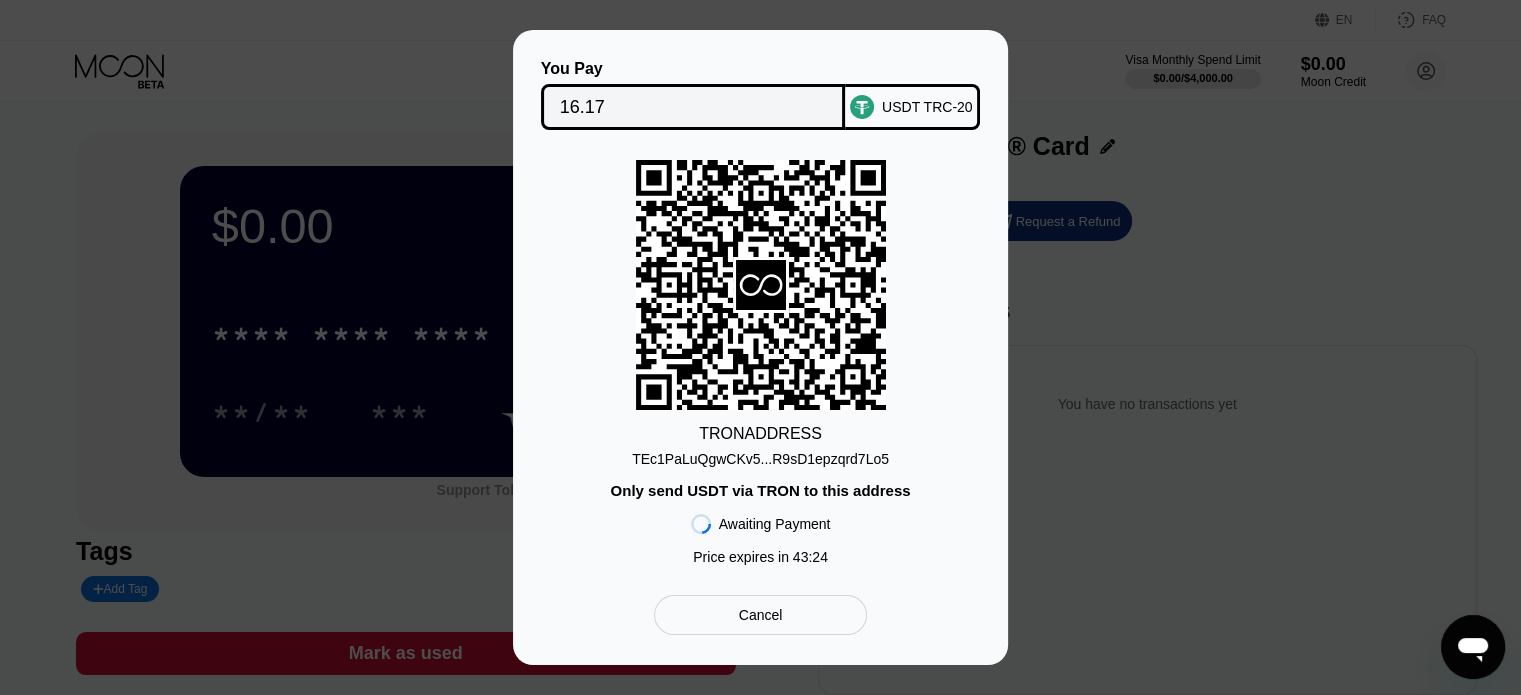 click on "You Pay 16.17 USDT TRC-20 TRON  ADDRESS TEc1PaLuQgwCKv5...R9sD1epzqrd7Lo5 Only send USDT via TRON to this address Awaiting Payment Price expires in   43 : 24 Cancel" at bounding box center (760, 347) 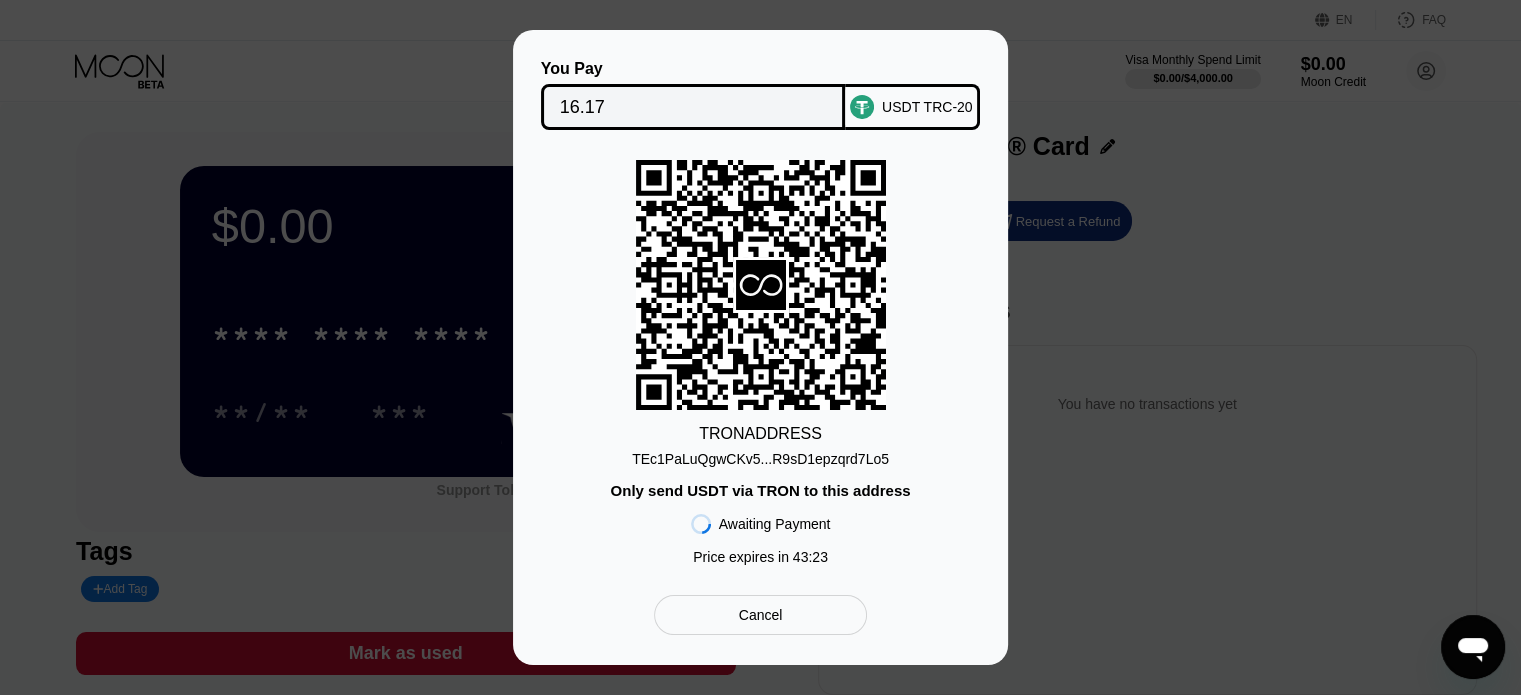 click on "Cancel" at bounding box center (760, 615) 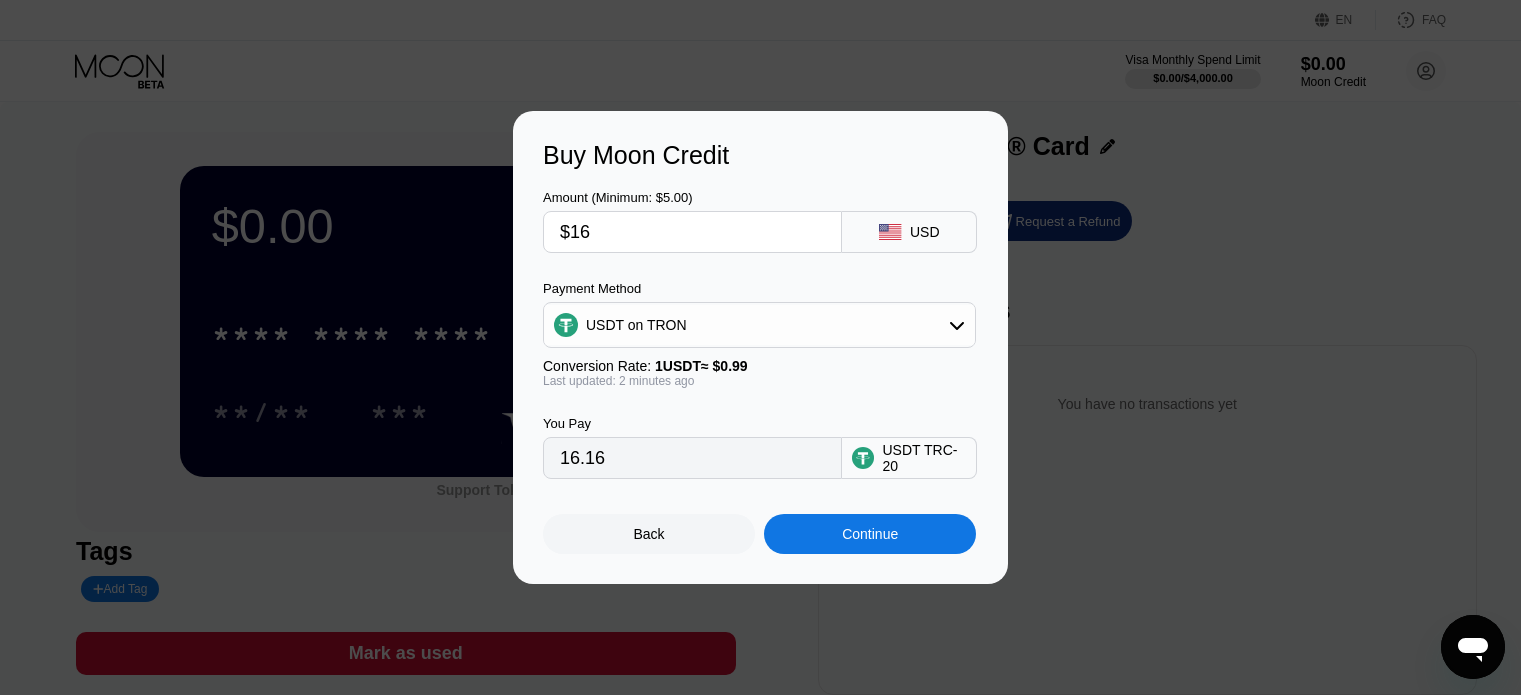 scroll, scrollTop: 0, scrollLeft: 0, axis: both 